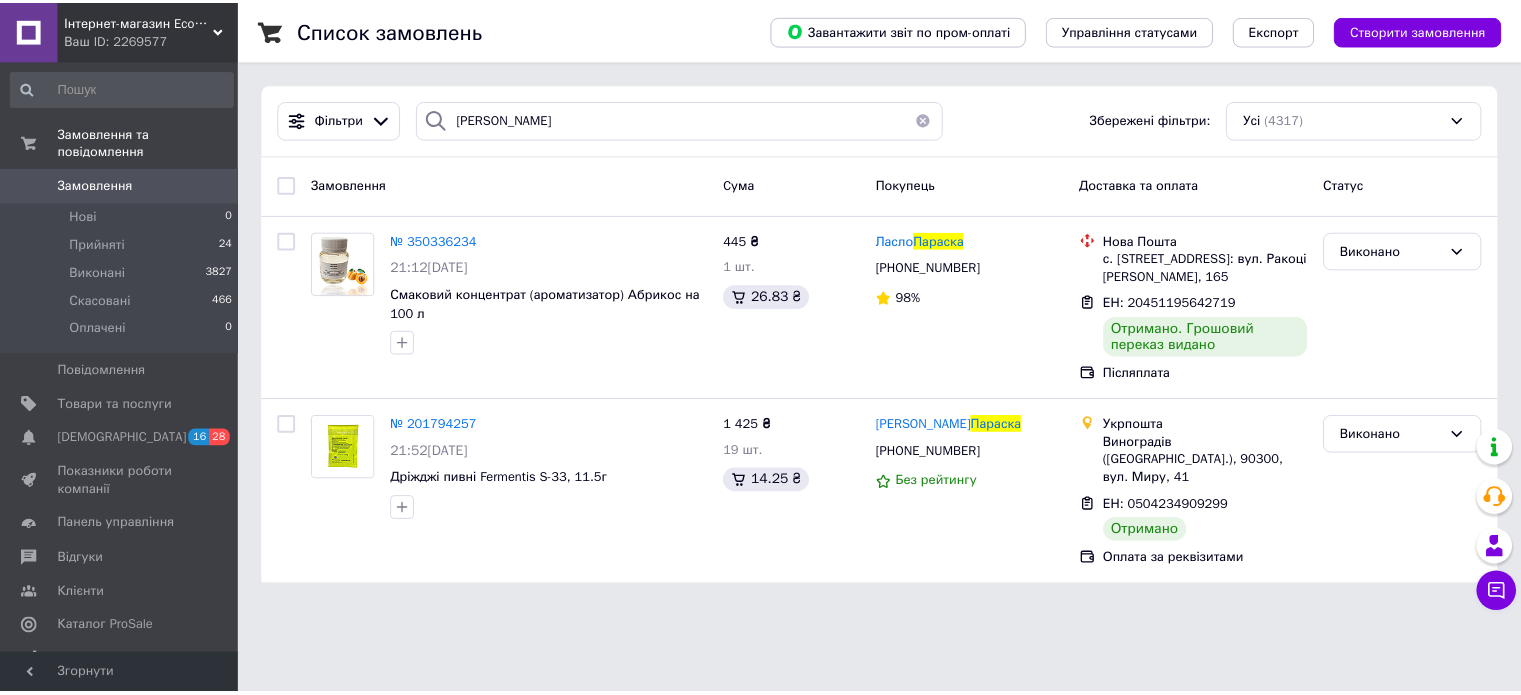 scroll, scrollTop: 0, scrollLeft: 0, axis: both 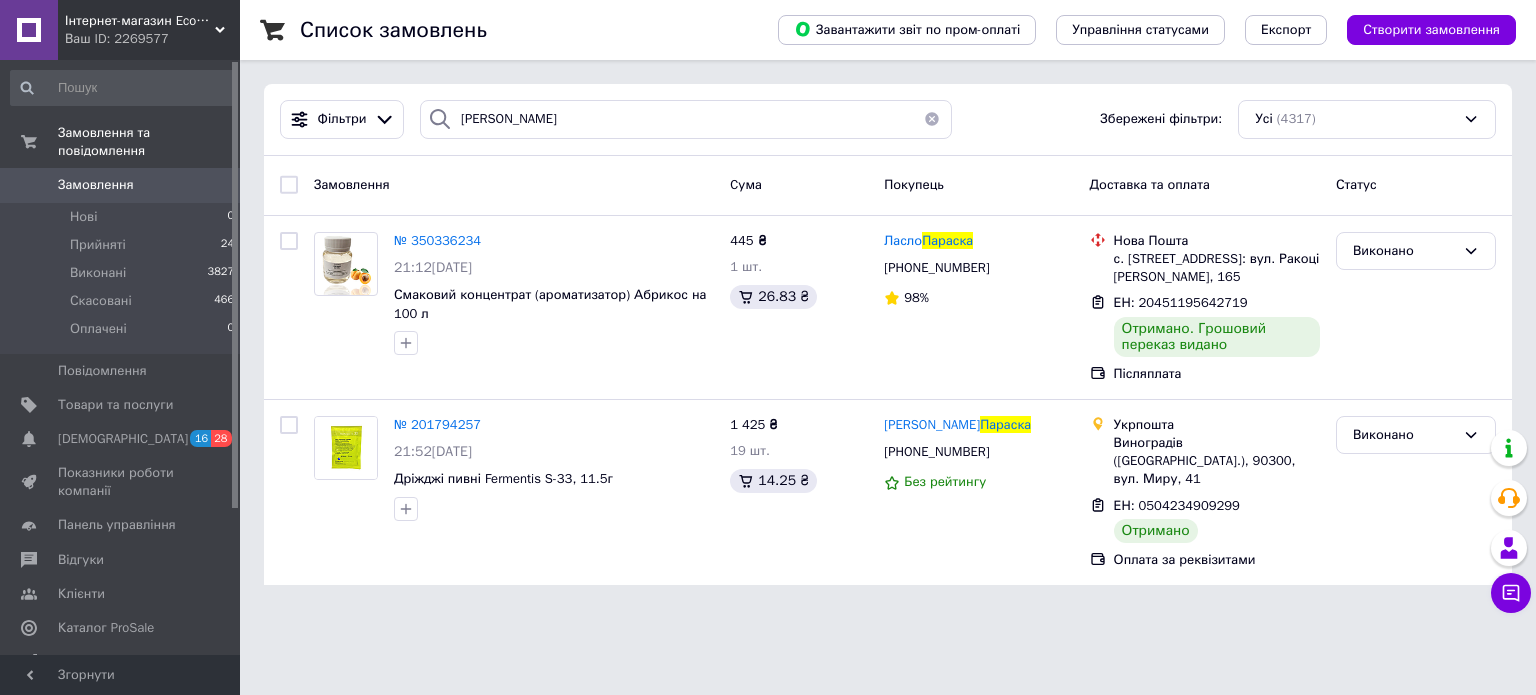 click at bounding box center [932, 119] 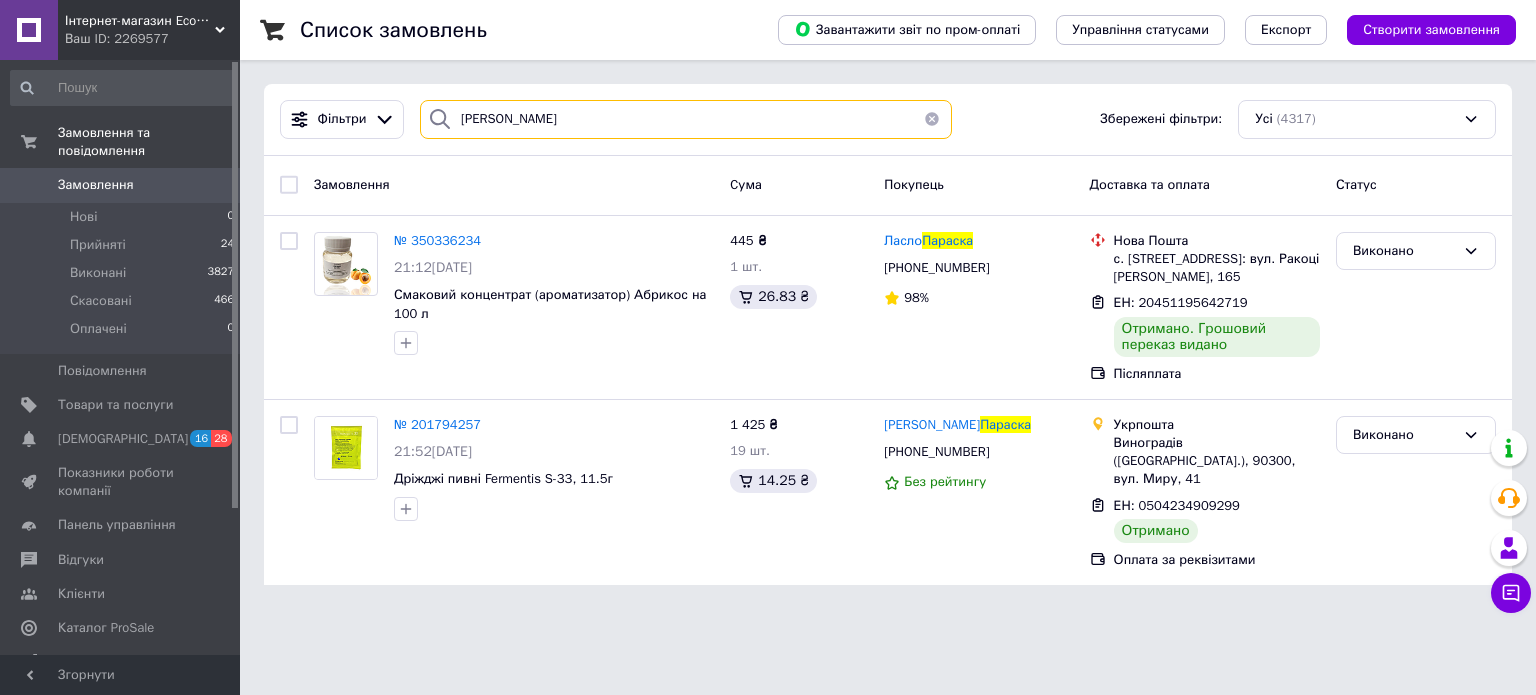 type 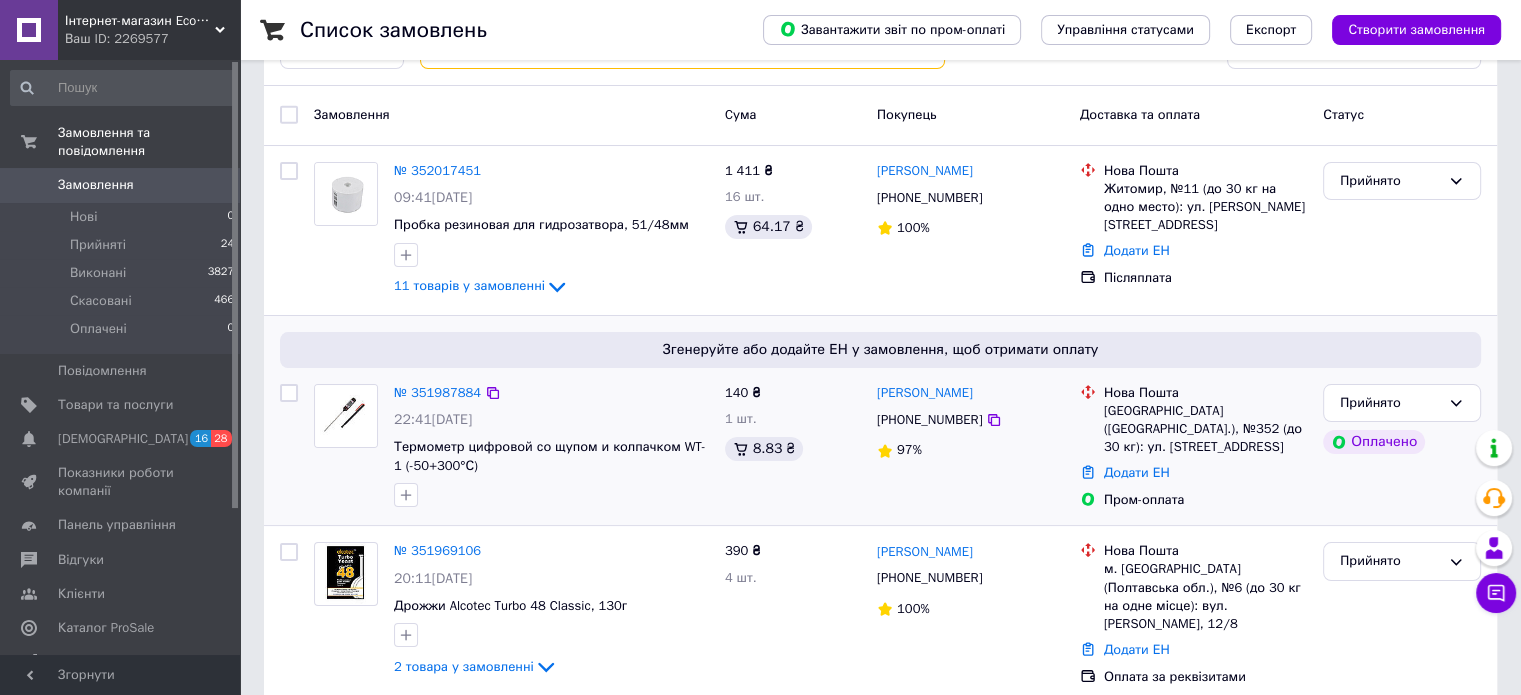 scroll, scrollTop: 100, scrollLeft: 0, axis: vertical 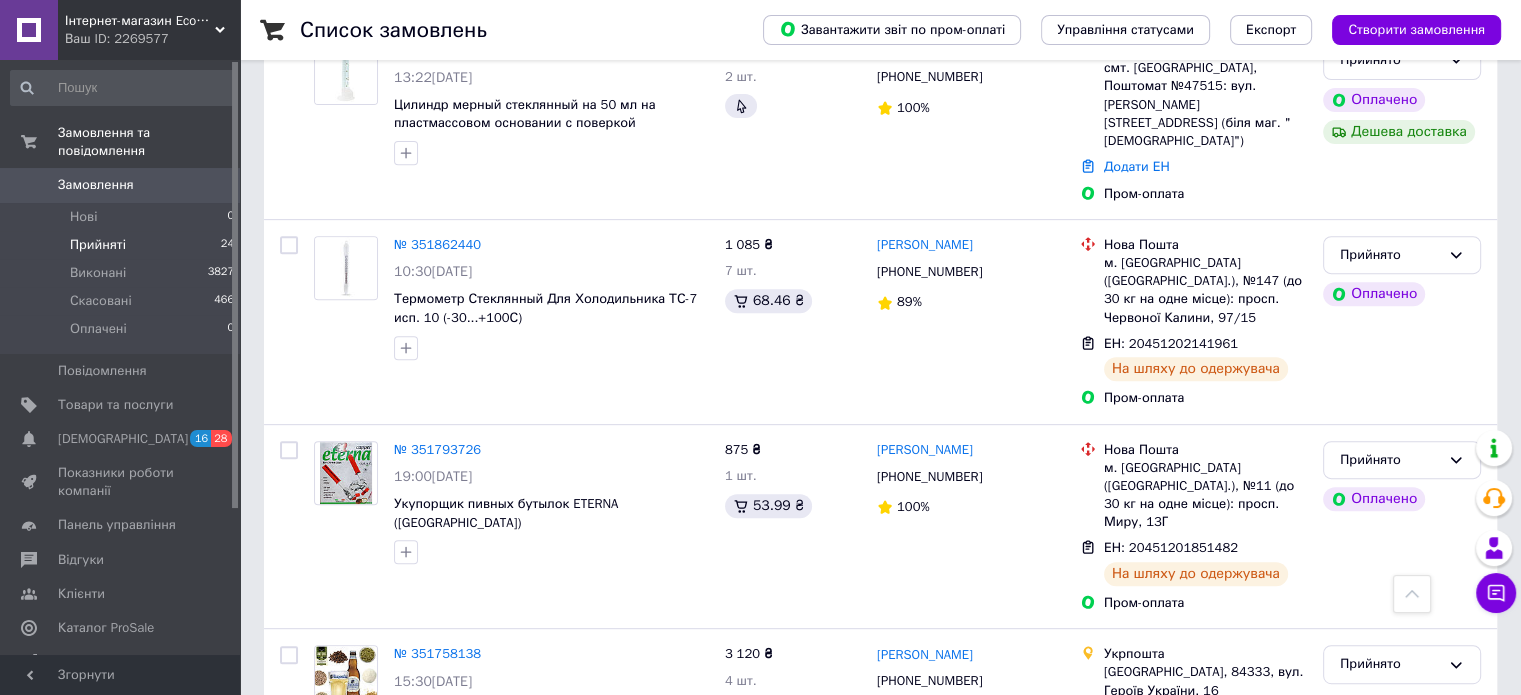 click on "Прийняті" at bounding box center [98, 245] 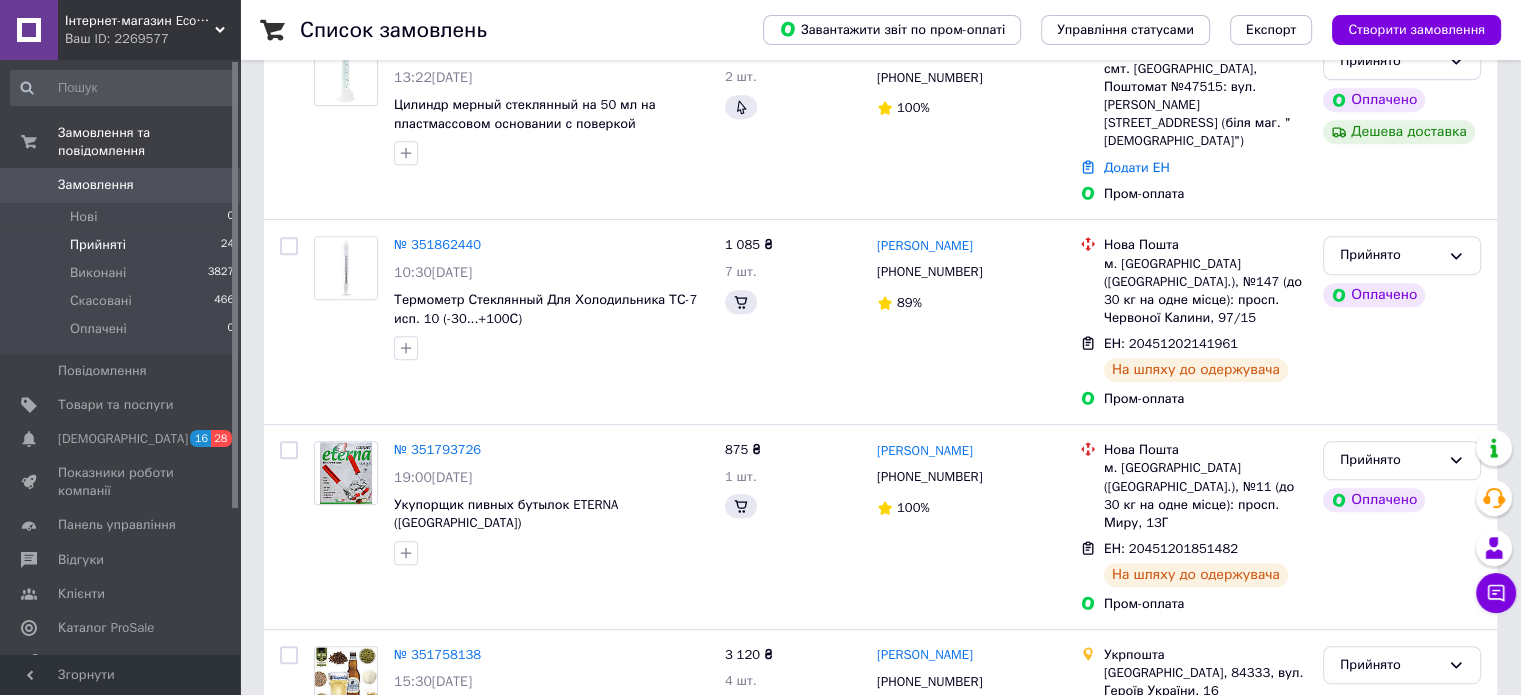 scroll, scrollTop: 0, scrollLeft: 0, axis: both 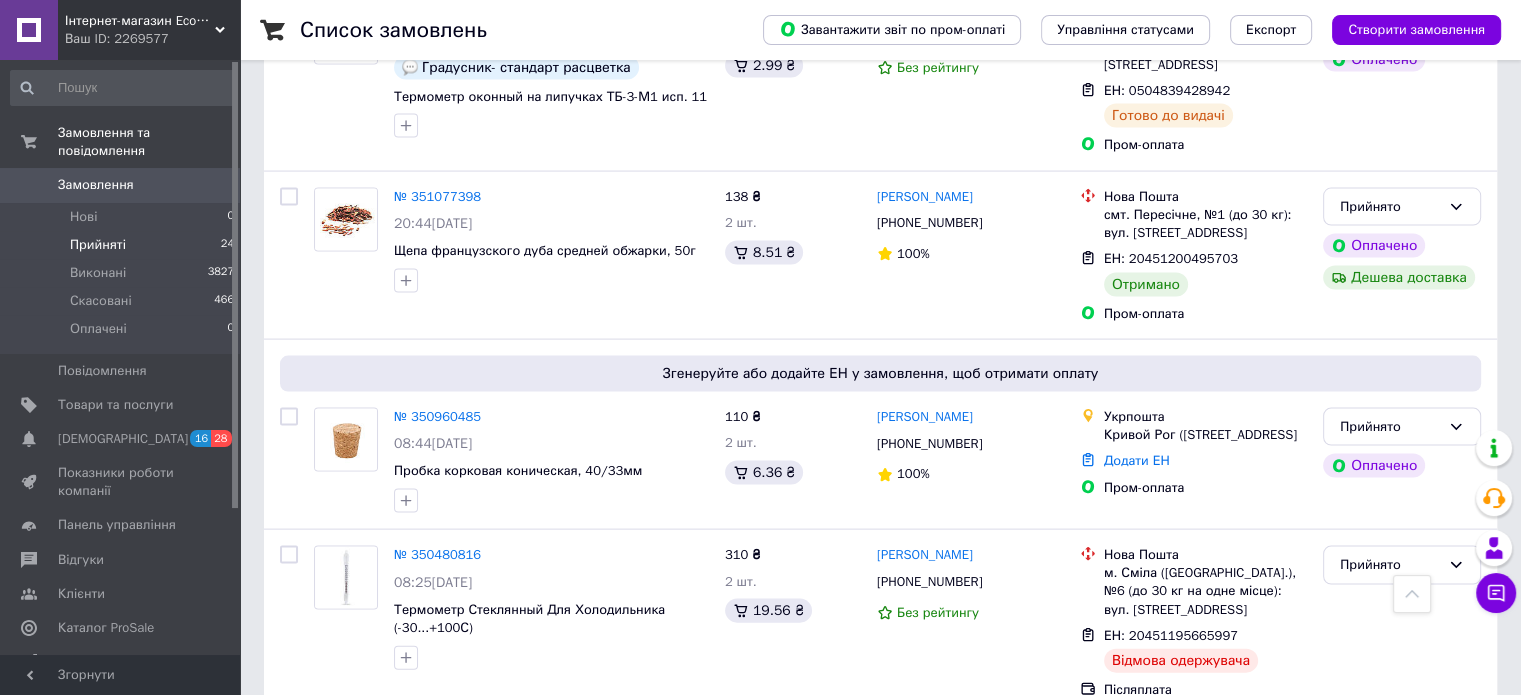 click on "Прийнято" at bounding box center [1390, 752] 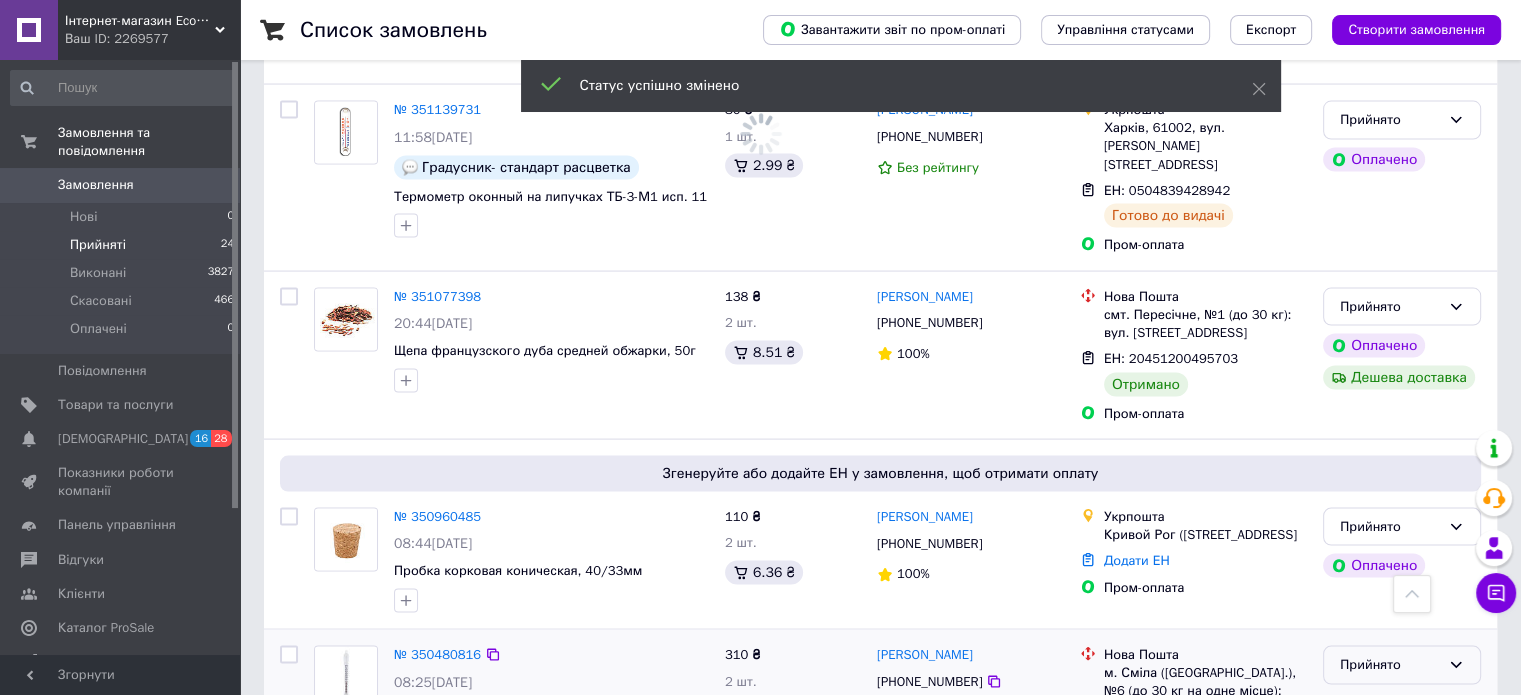 scroll, scrollTop: 3929, scrollLeft: 0, axis: vertical 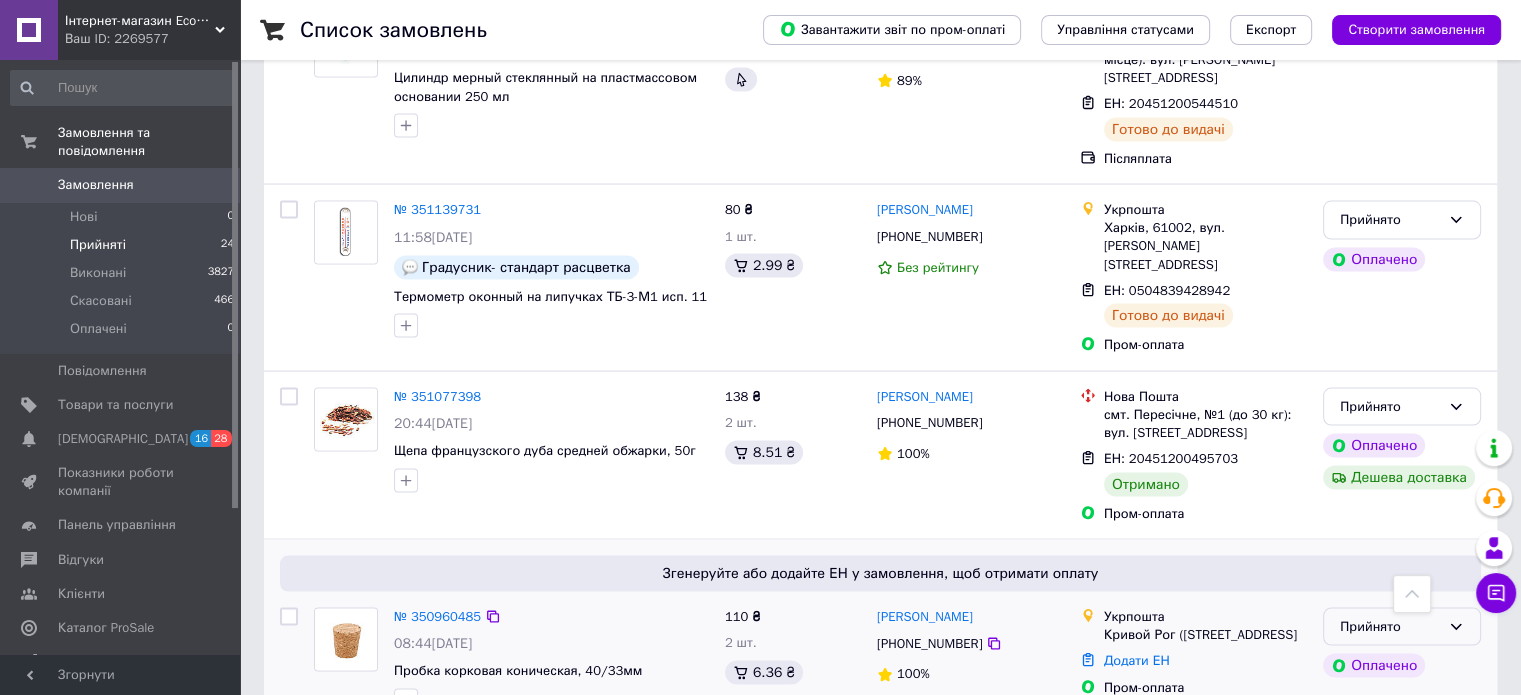 click on "Прийнято" at bounding box center [1402, 627] 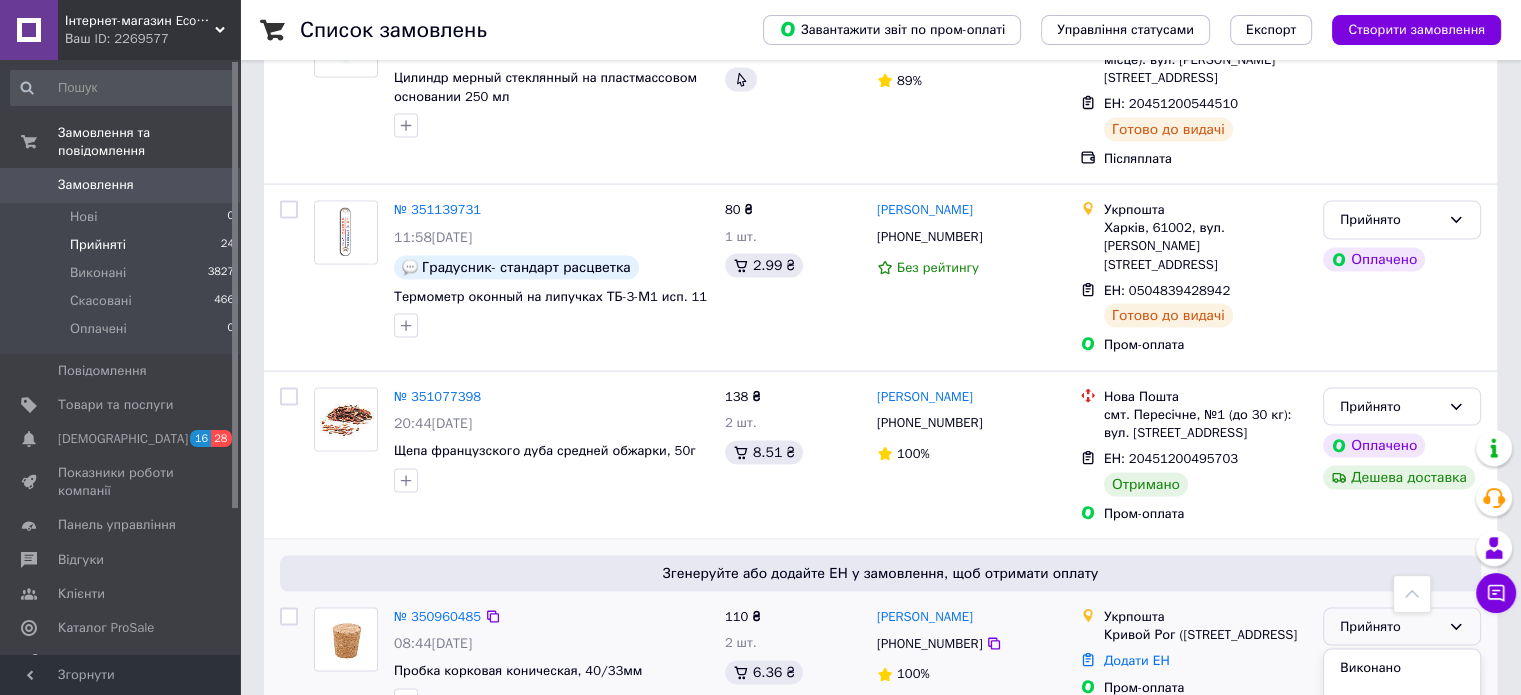 click on "Пром-оплата" at bounding box center [1205, 688] 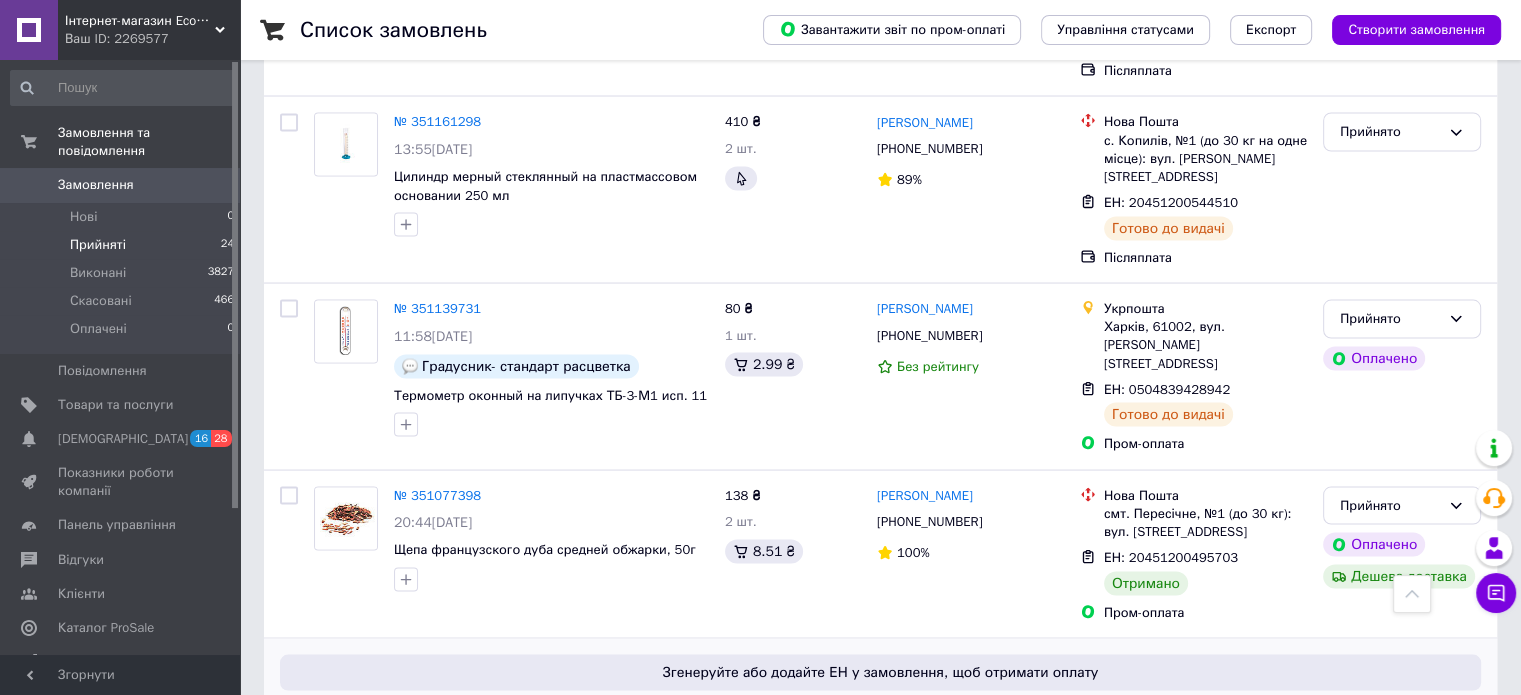 scroll, scrollTop: 3729, scrollLeft: 0, axis: vertical 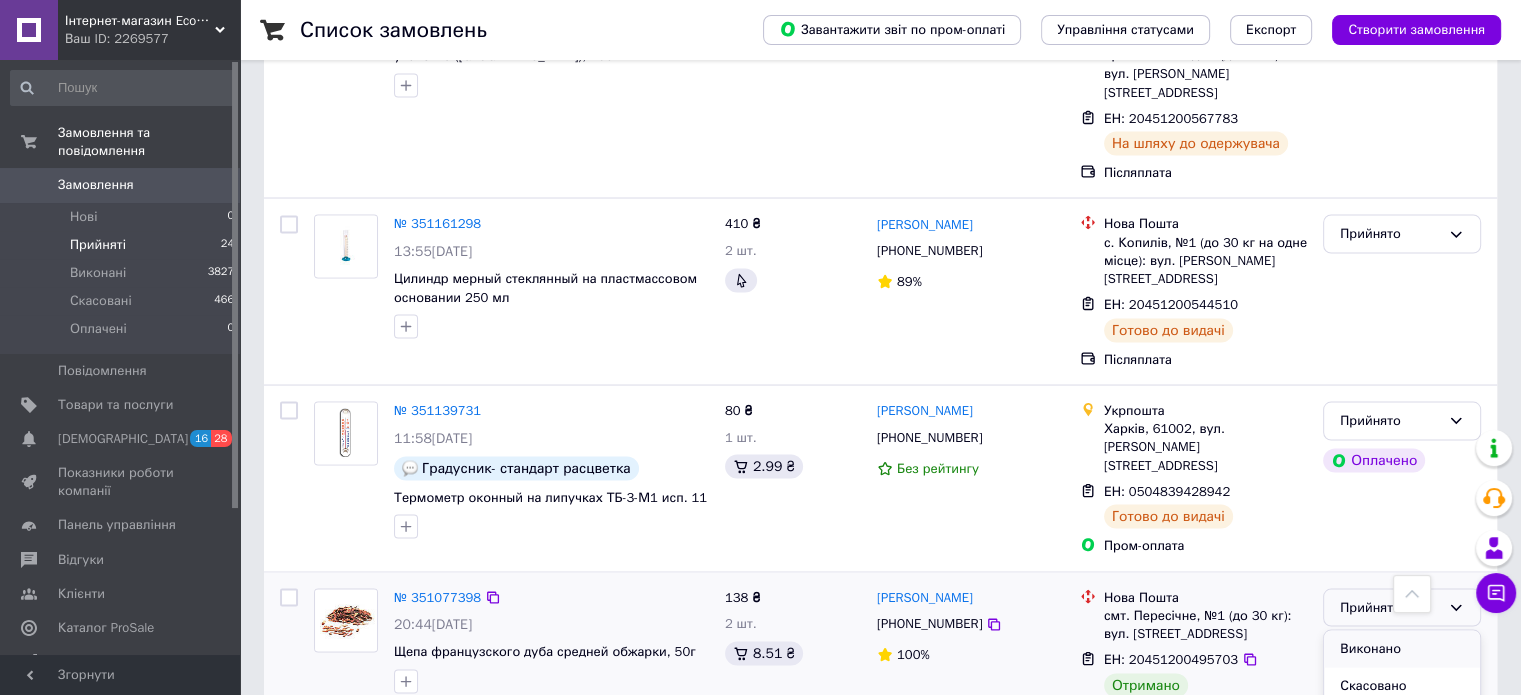click on "Виконано" at bounding box center [1402, 648] 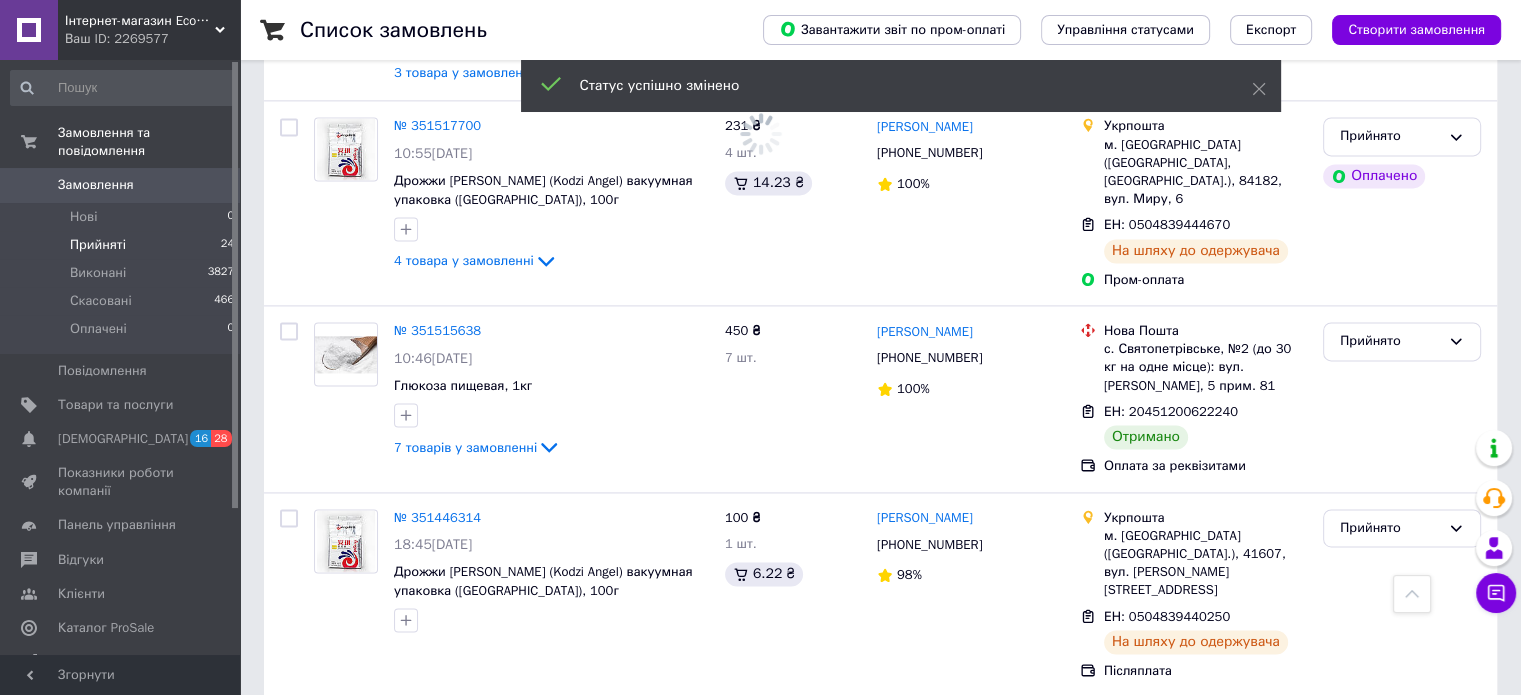 scroll, scrollTop: 2629, scrollLeft: 0, axis: vertical 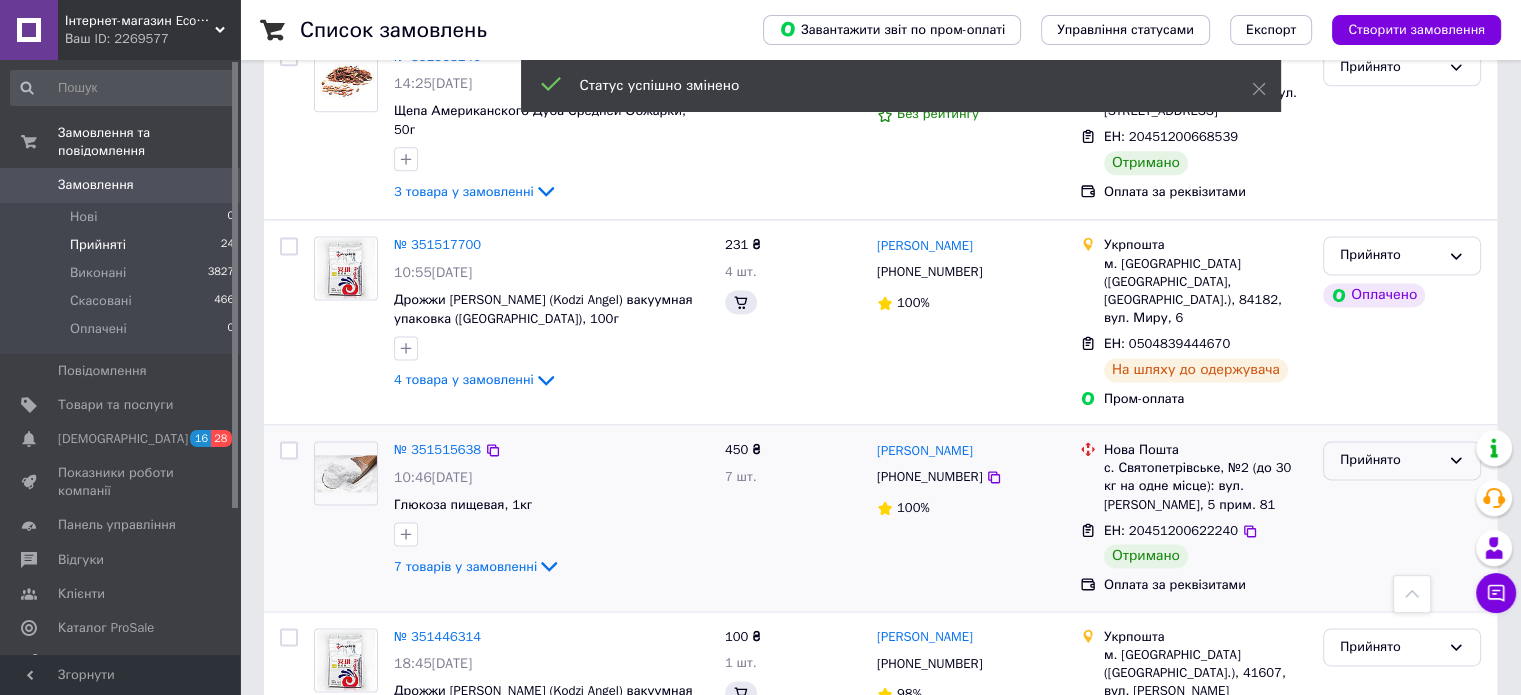 click on "Прийнято" at bounding box center (1390, 460) 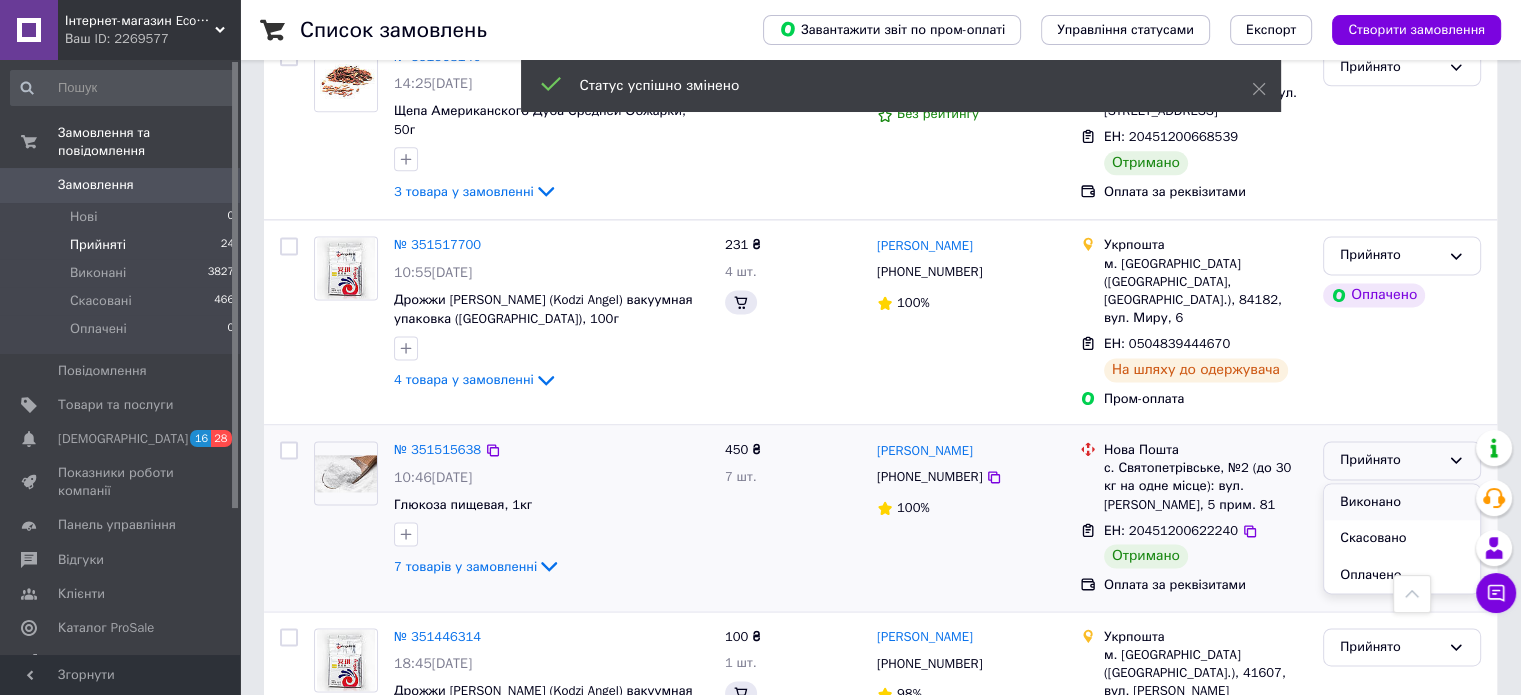 click on "Виконано" at bounding box center (1402, 502) 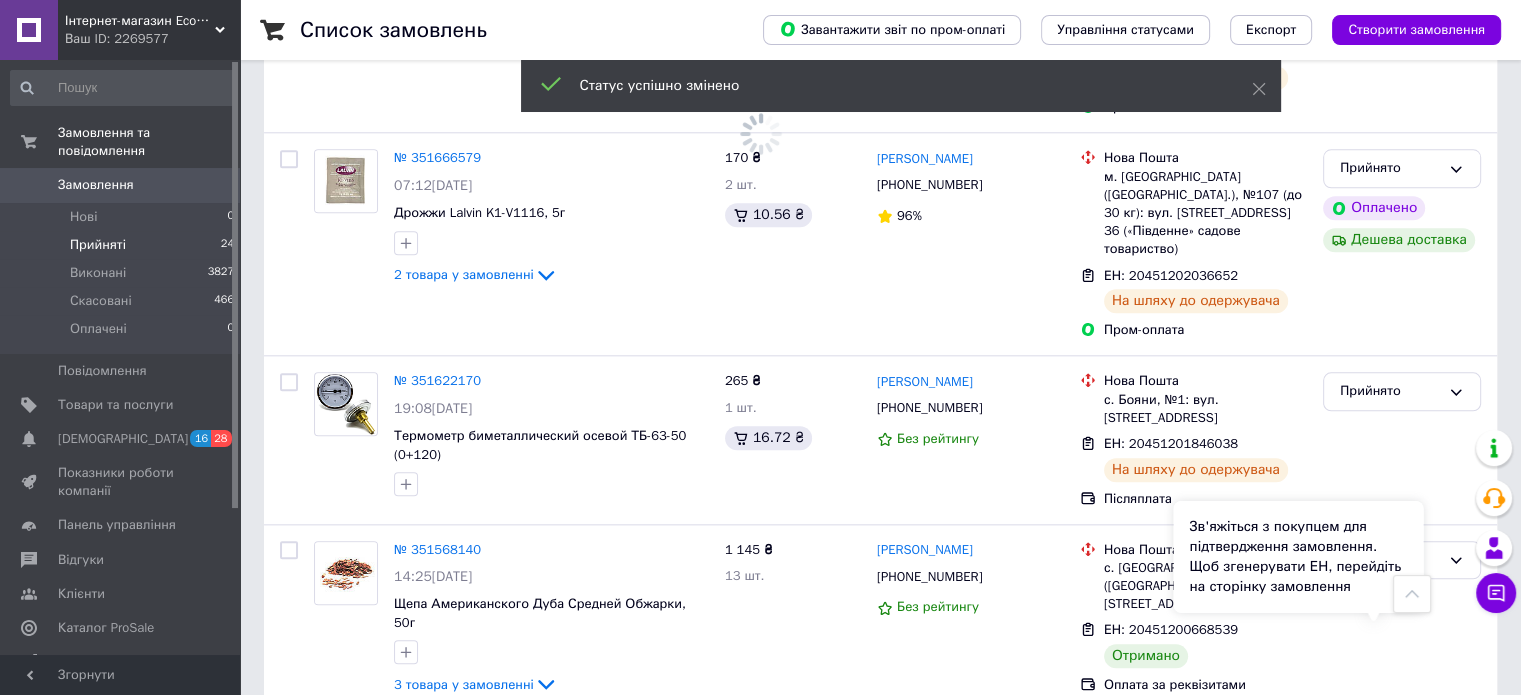 scroll, scrollTop: 2129, scrollLeft: 0, axis: vertical 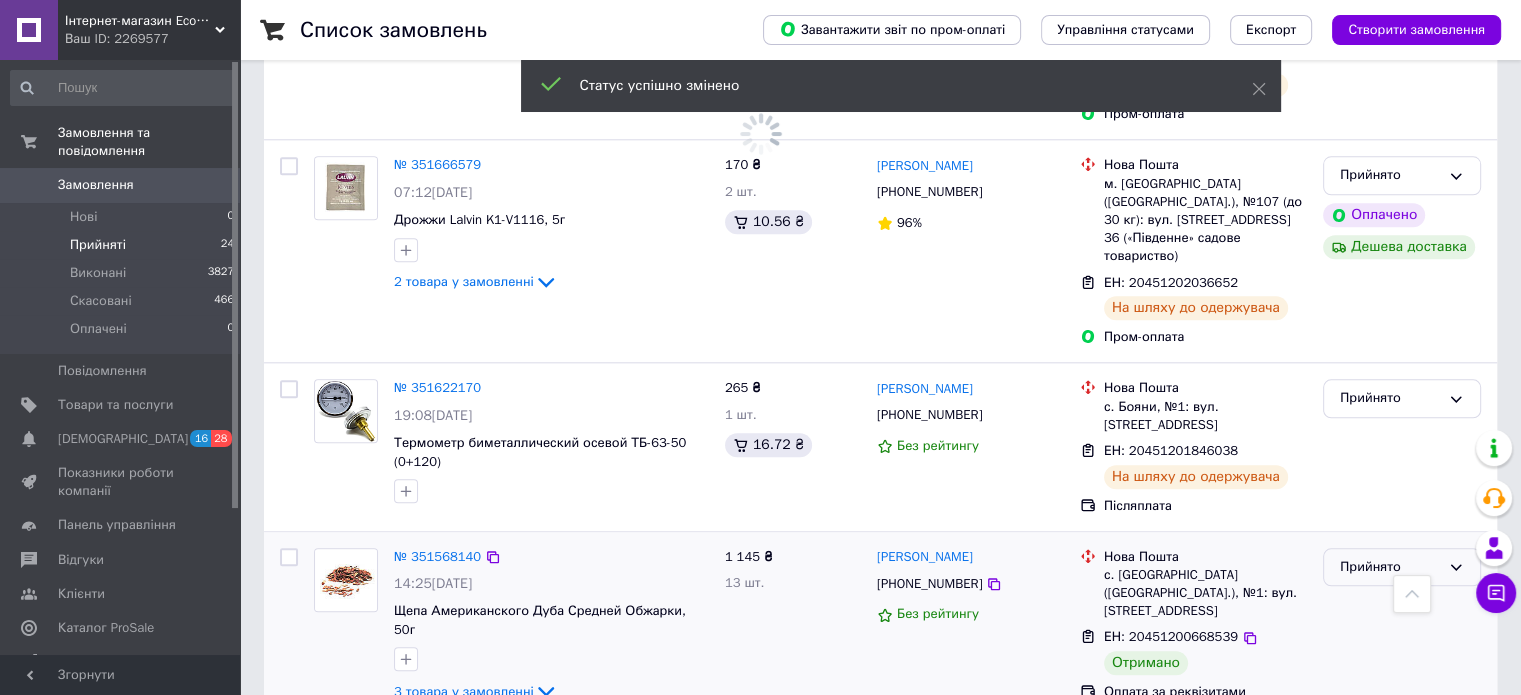 click on "Прийнято" at bounding box center [1390, 567] 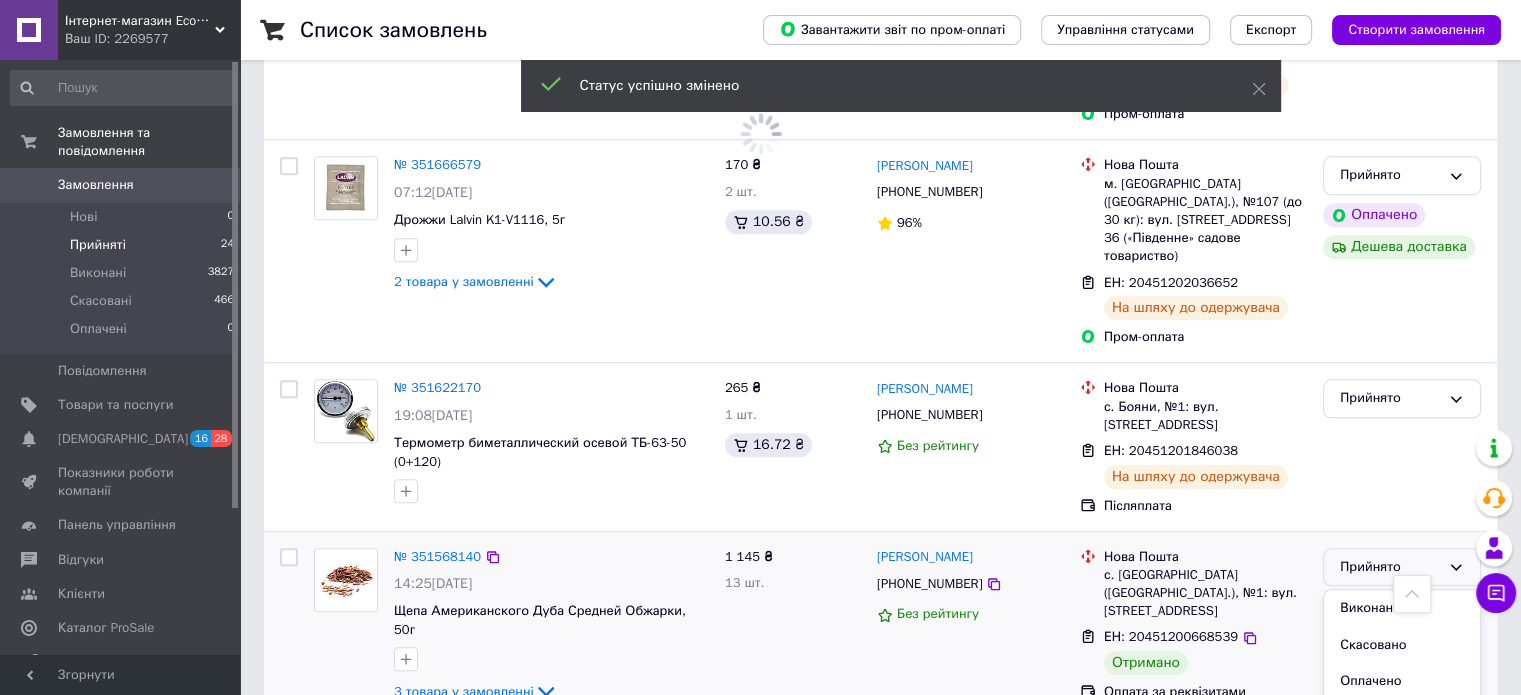 click on "Виконано" at bounding box center (1402, 608) 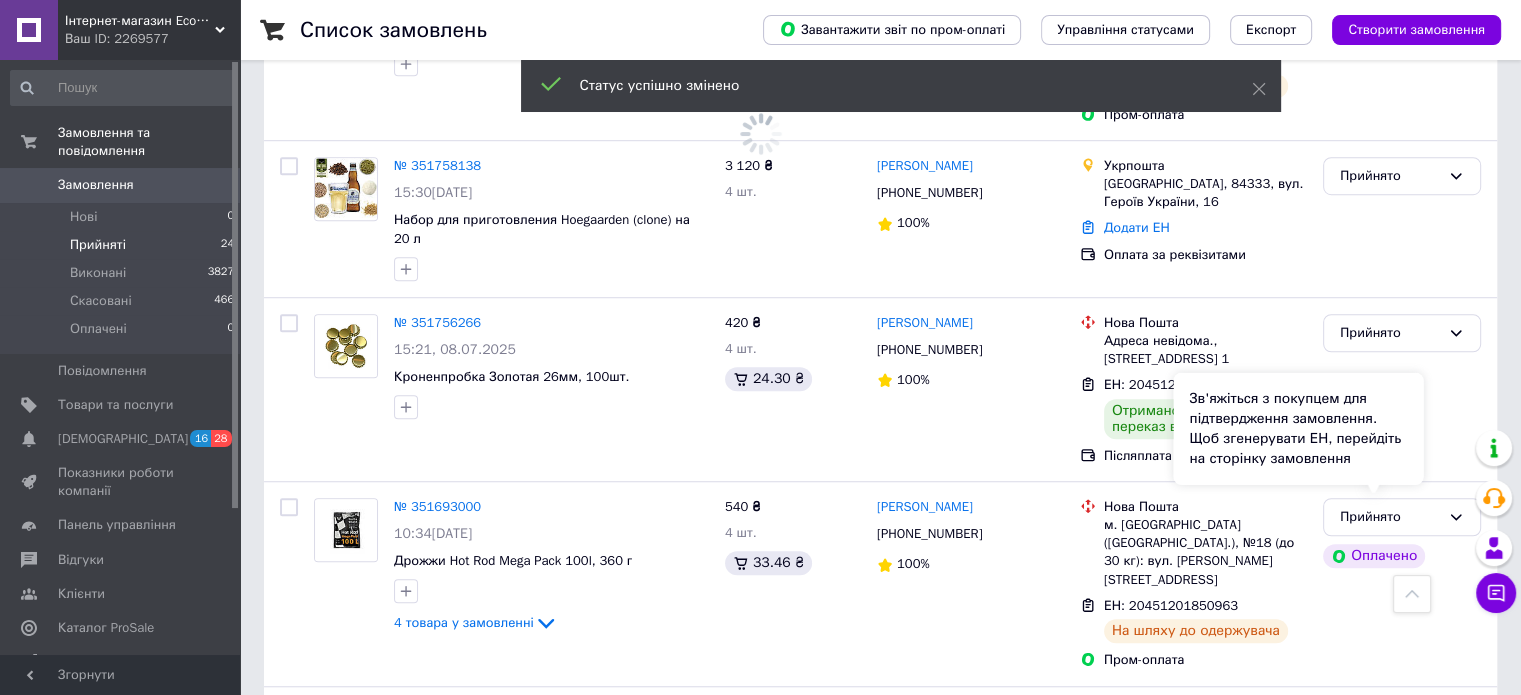 scroll, scrollTop: 1329, scrollLeft: 0, axis: vertical 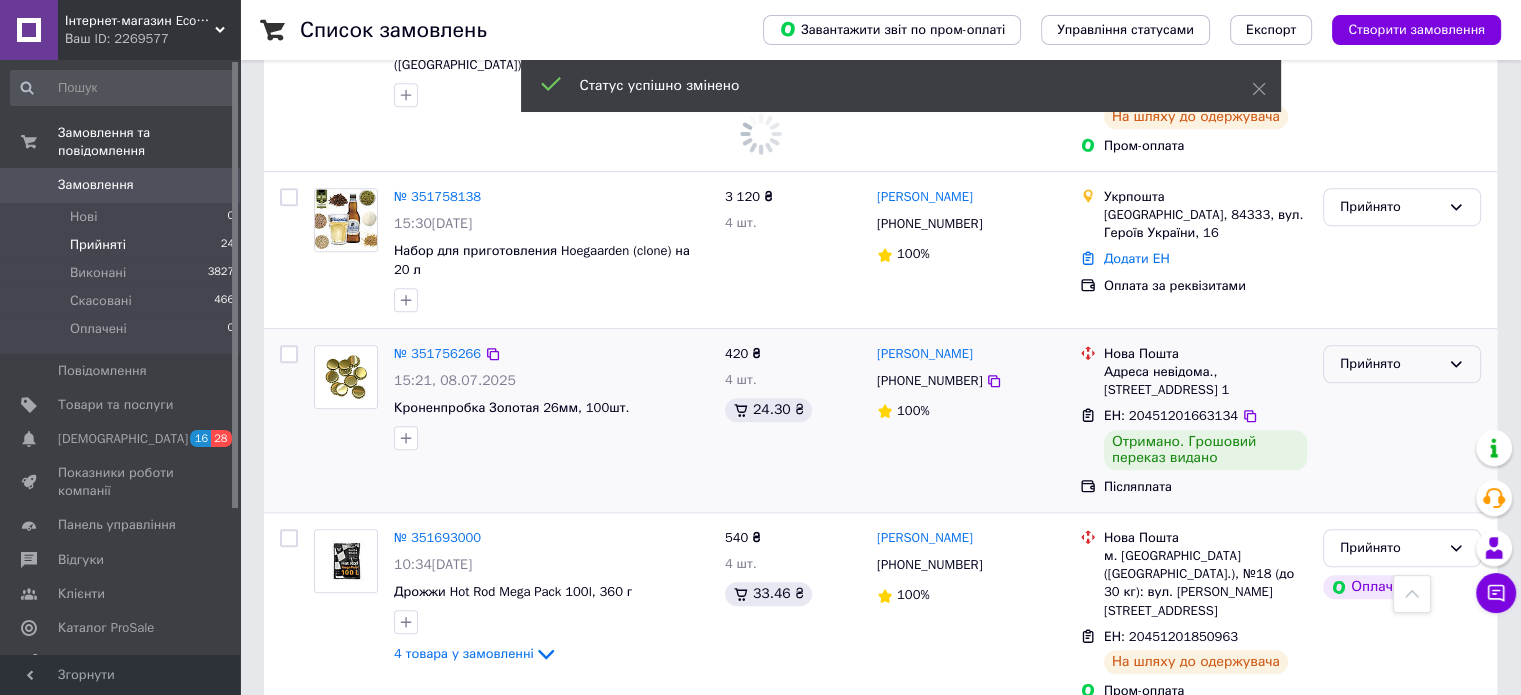 click on "Прийнято" at bounding box center [1390, 364] 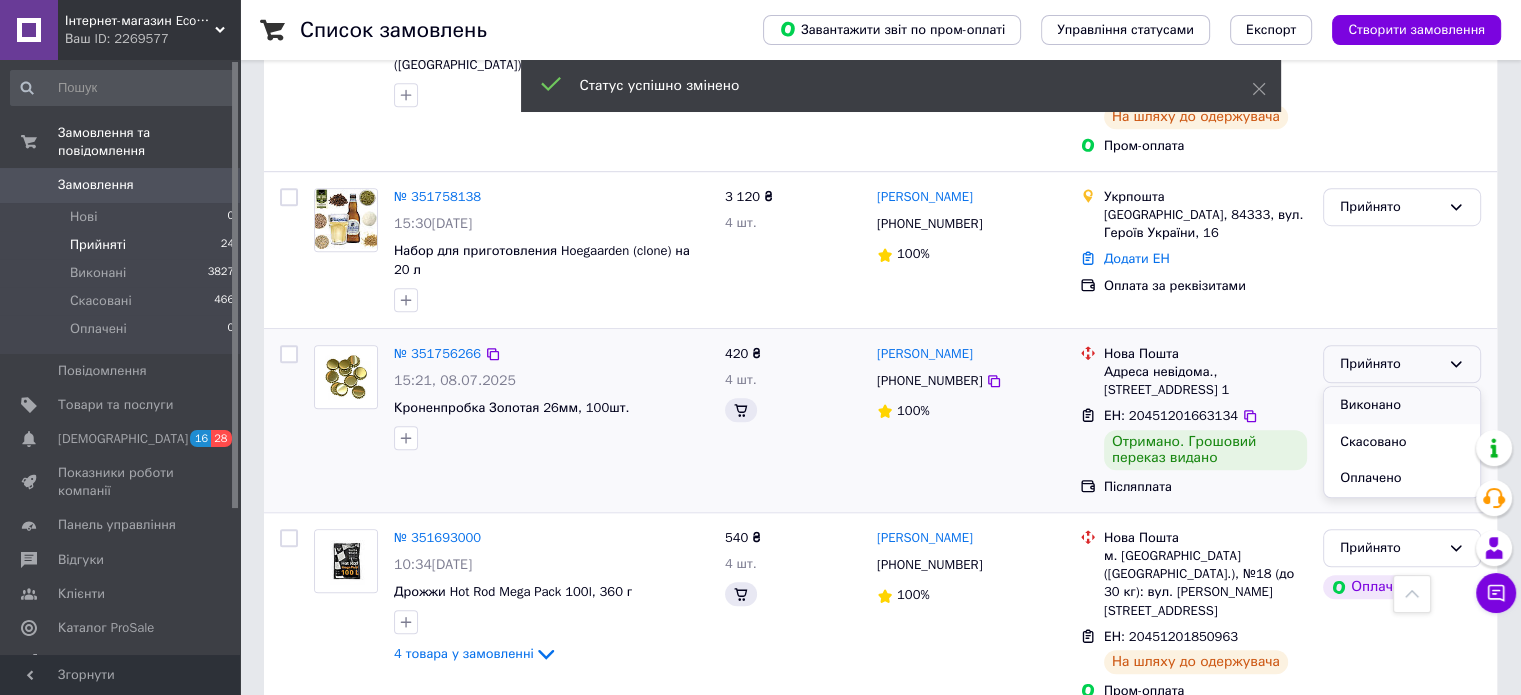 click on "Виконано" at bounding box center [1402, 405] 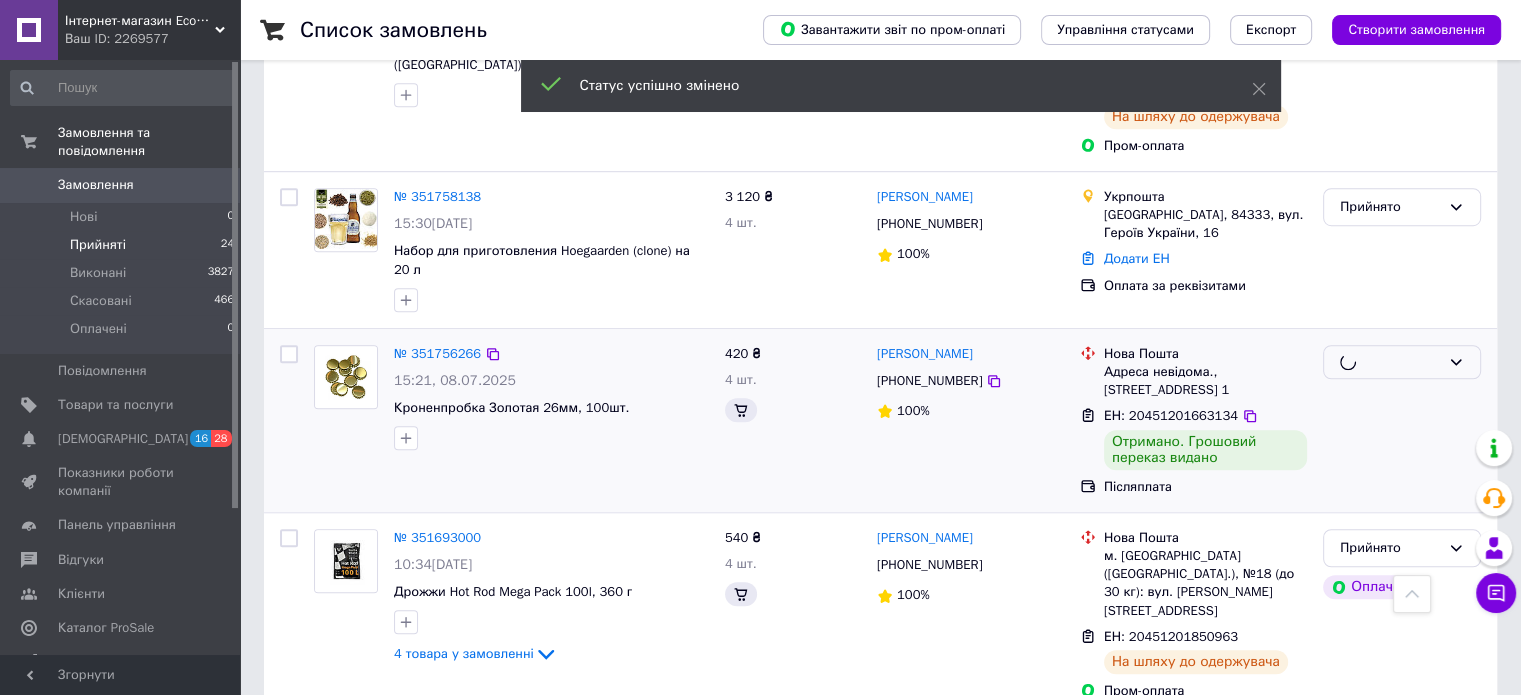 scroll, scrollTop: 1029, scrollLeft: 0, axis: vertical 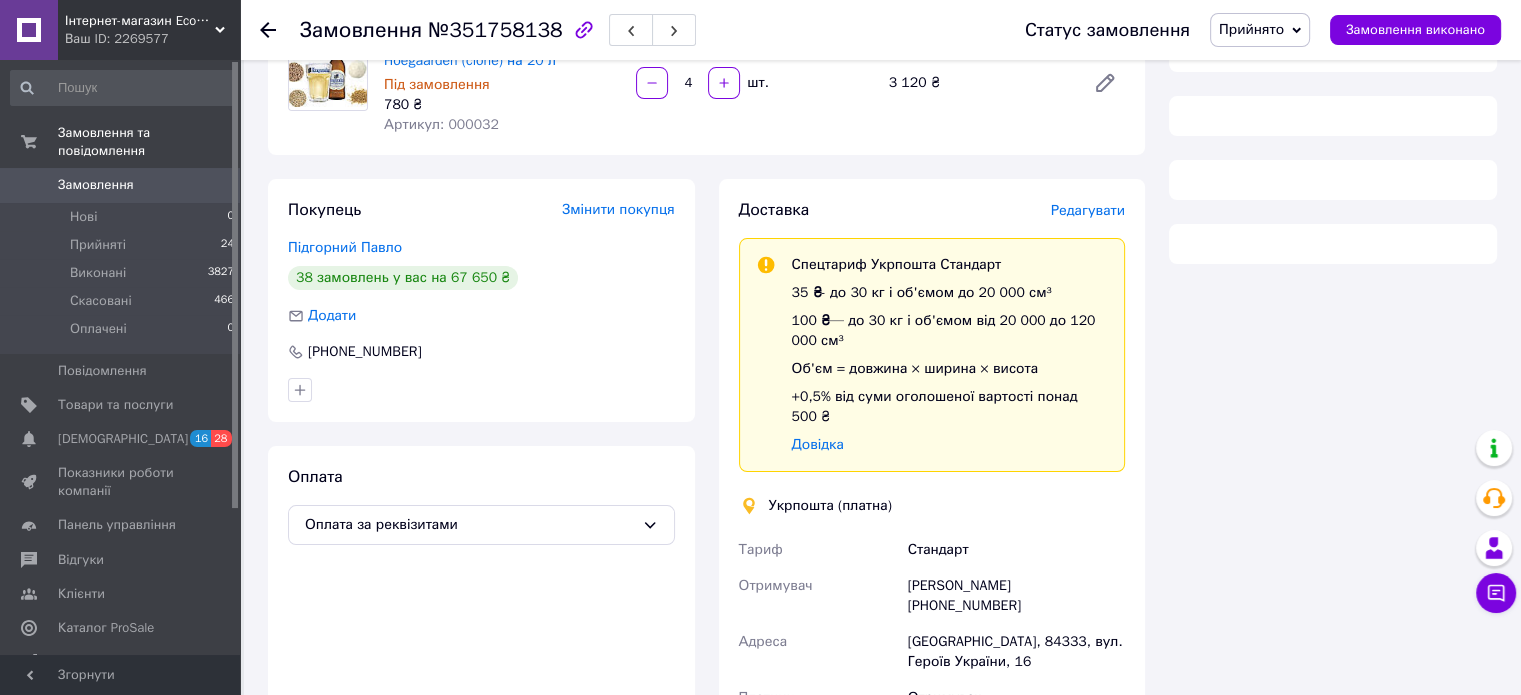 click on "Редагувати" at bounding box center [1088, 210] 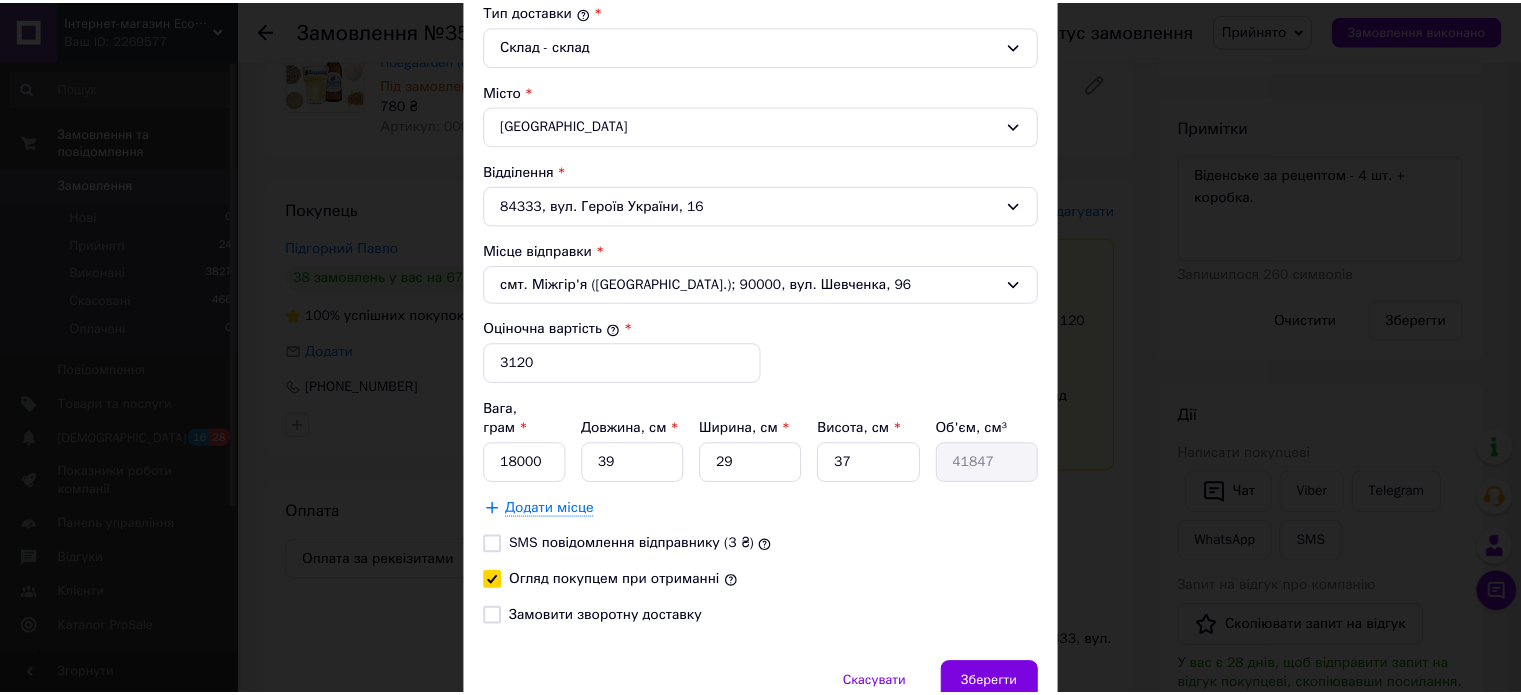 scroll, scrollTop: 623, scrollLeft: 0, axis: vertical 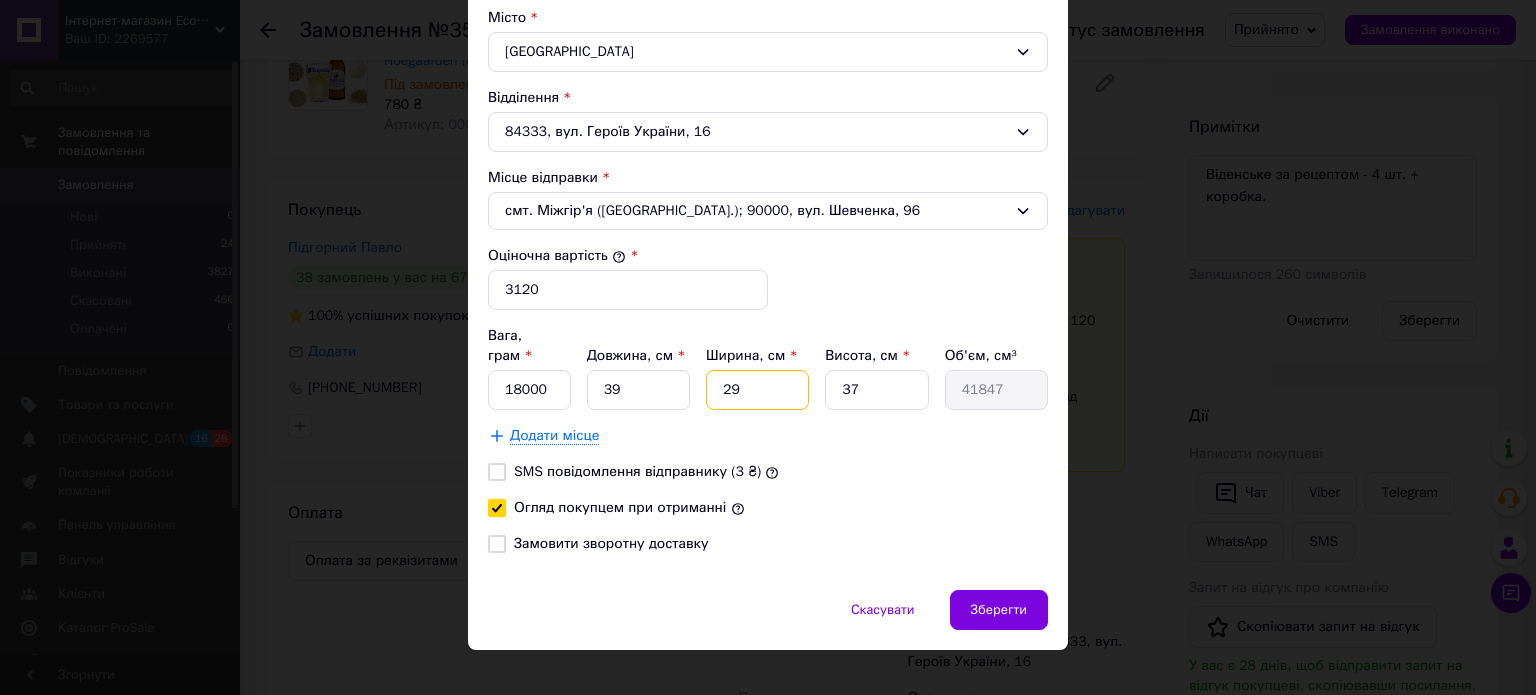 click on "29" at bounding box center [757, 390] 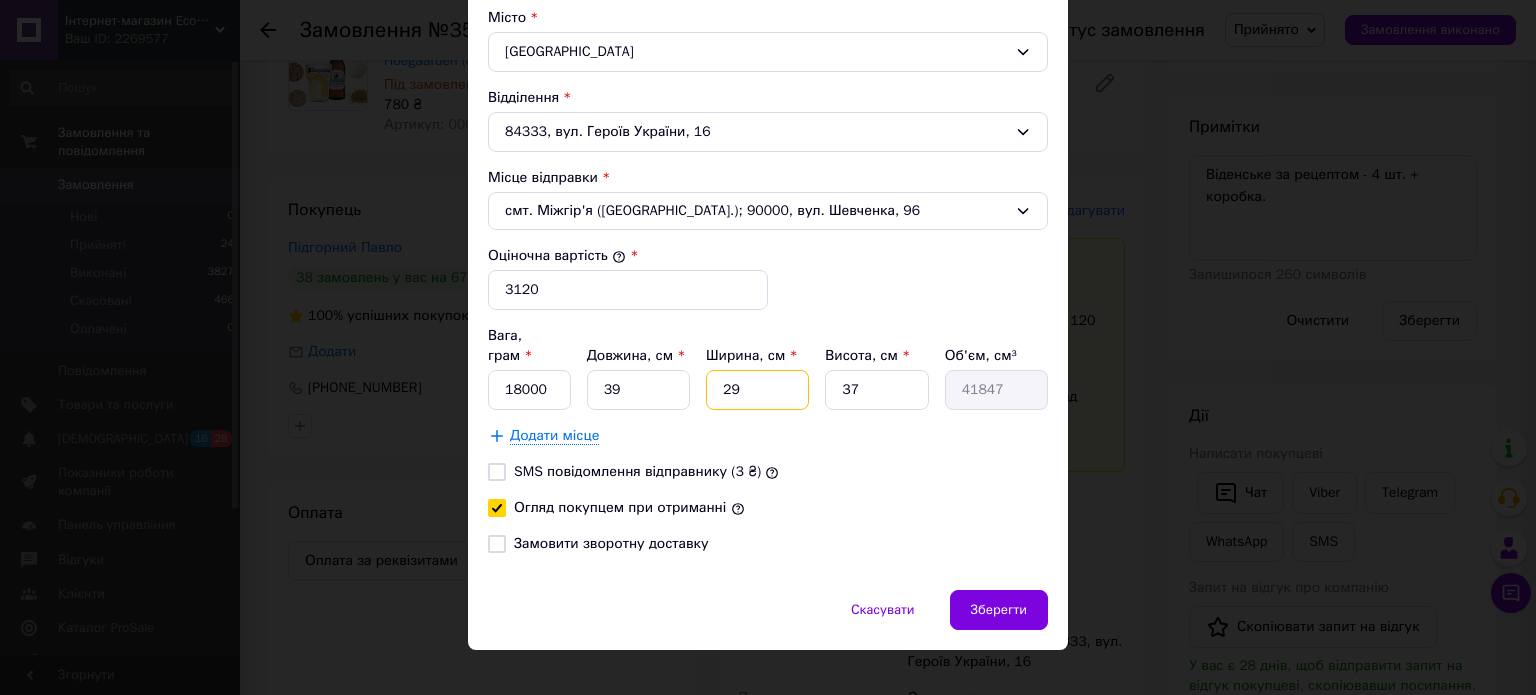 type on "3" 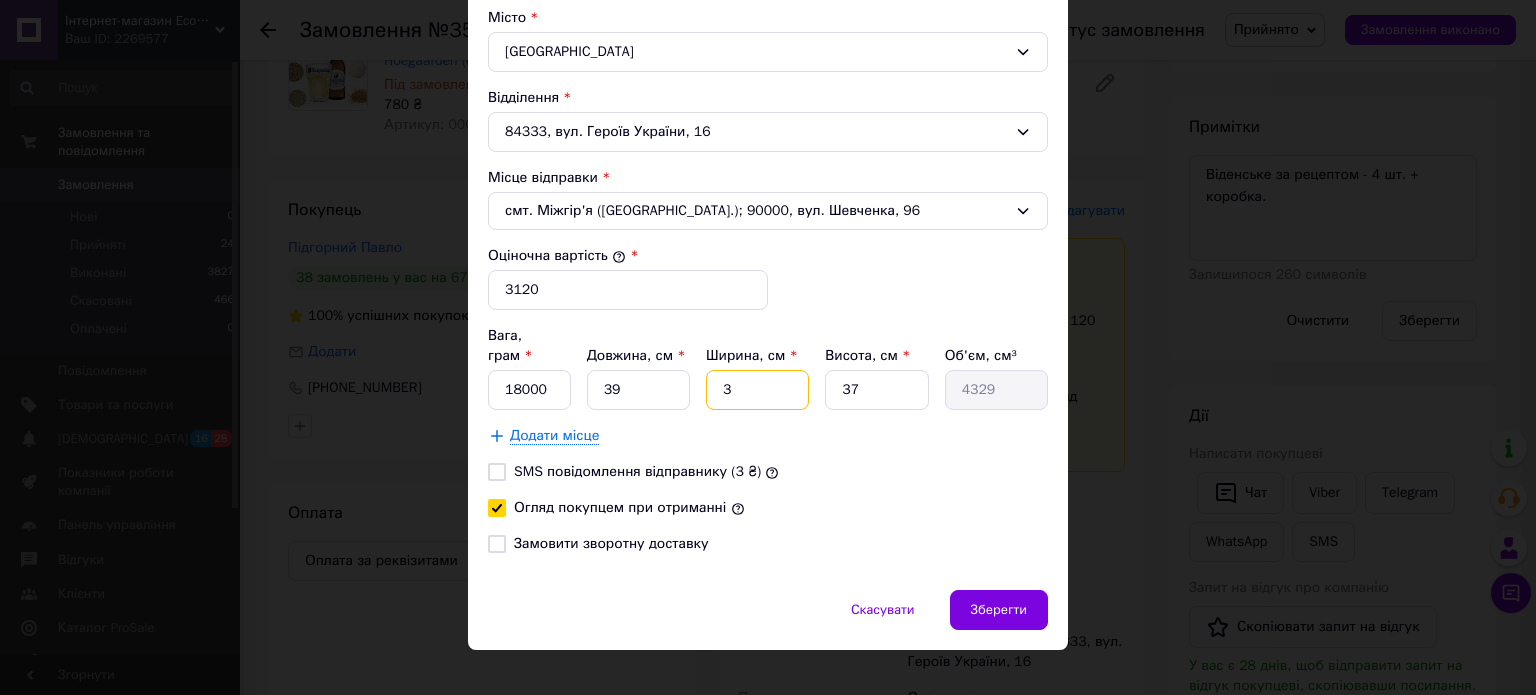 type on "35" 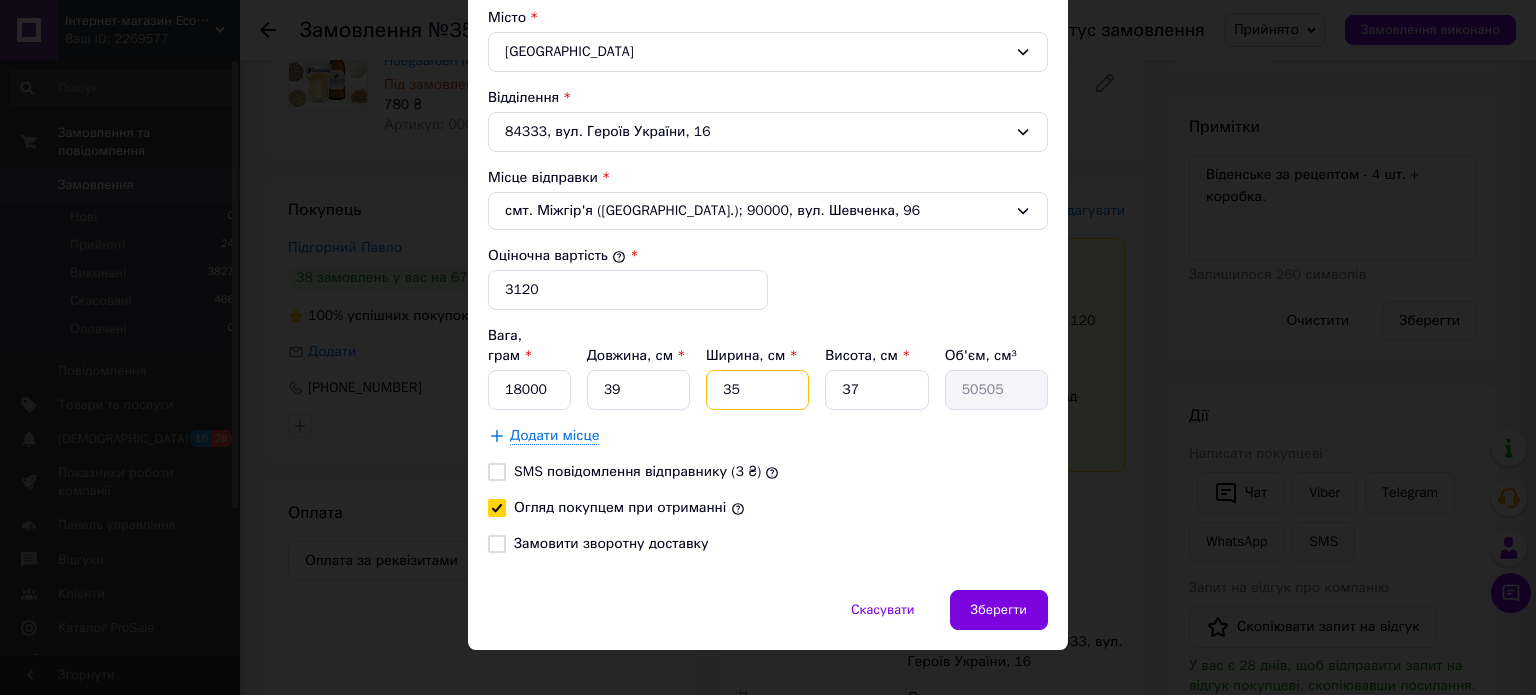 type on "35" 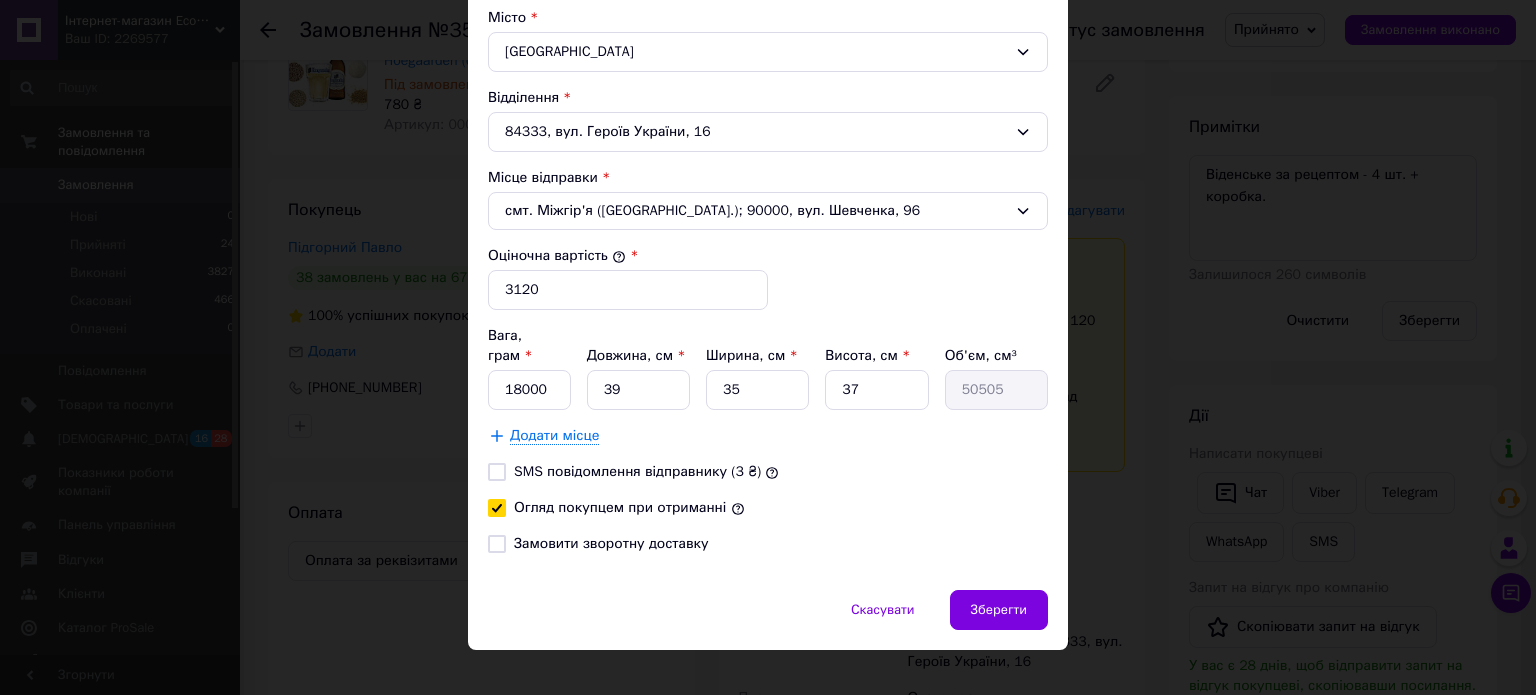 click on "SMS повідомлення відправнику (3 ₴)" at bounding box center [768, 472] 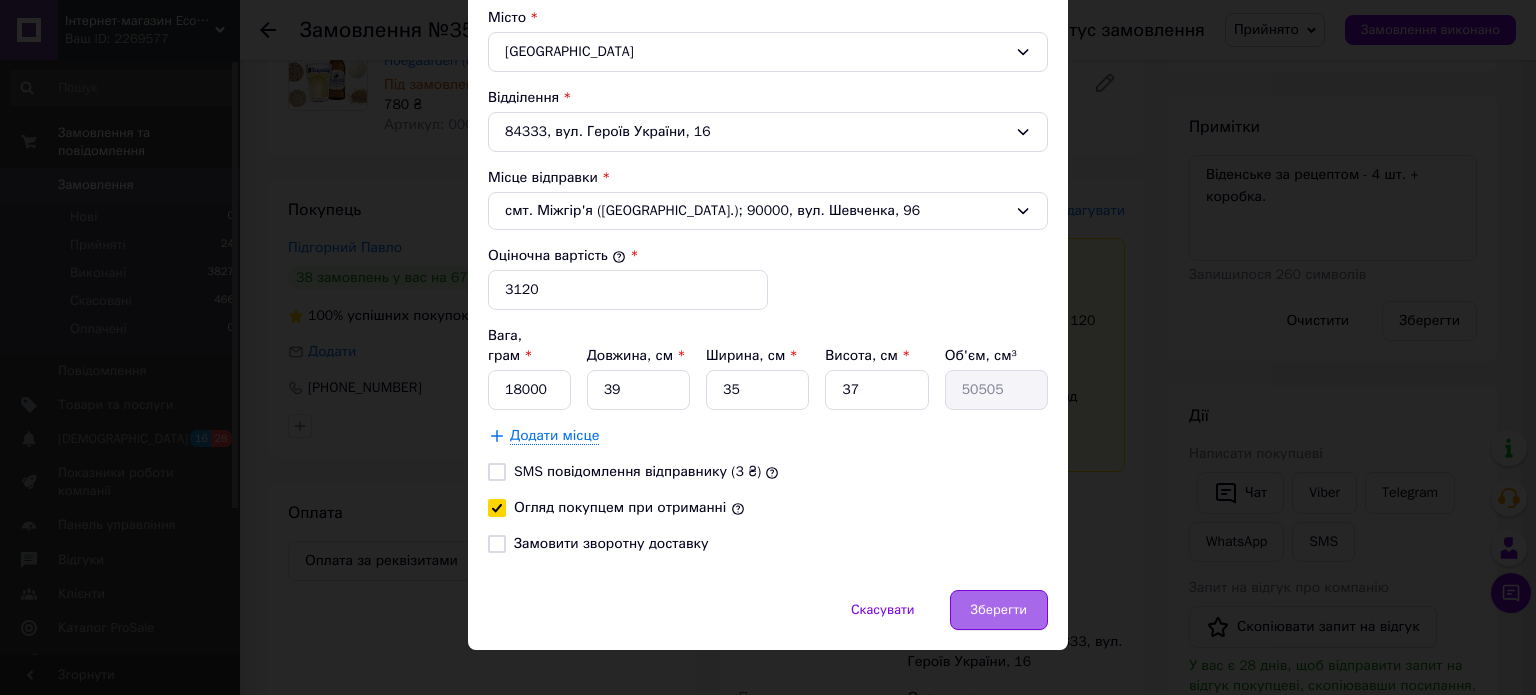 click on "Зберегти" at bounding box center (999, 610) 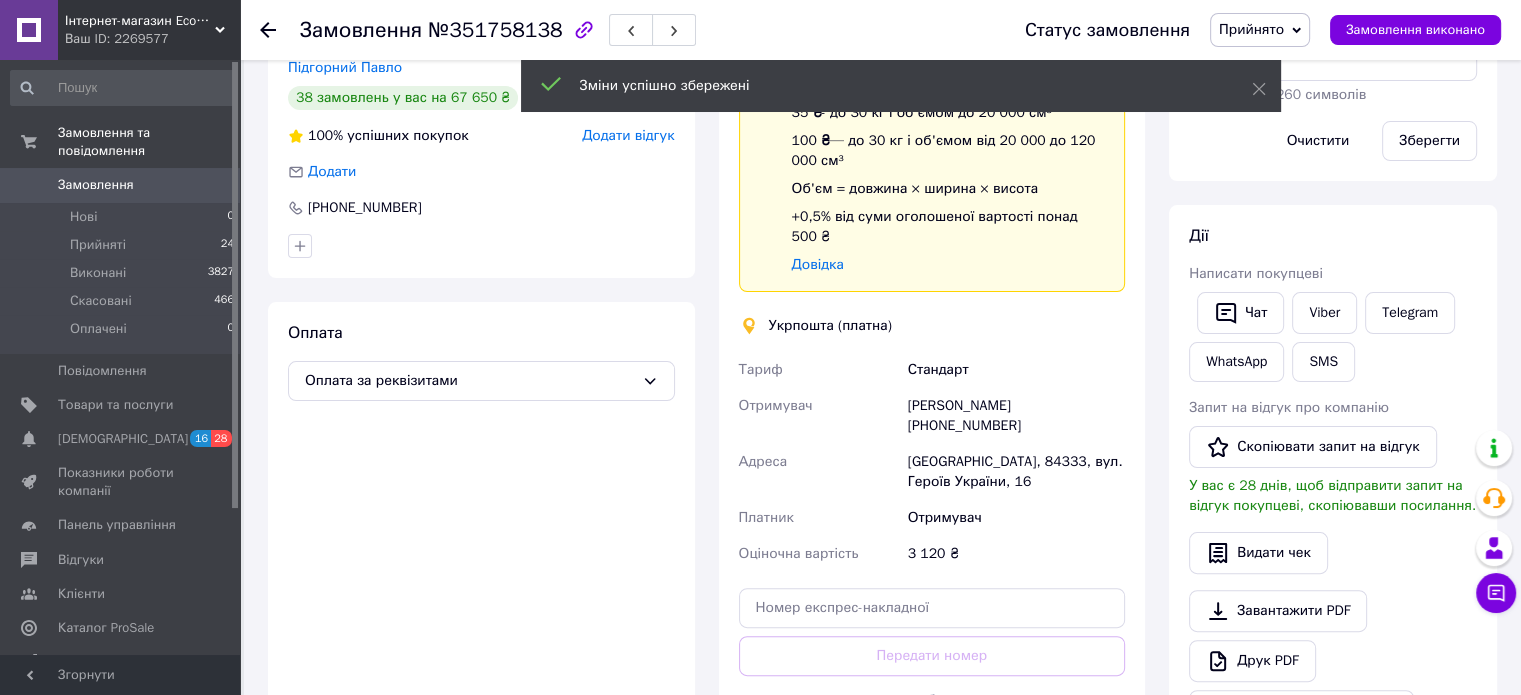 scroll, scrollTop: 500, scrollLeft: 0, axis: vertical 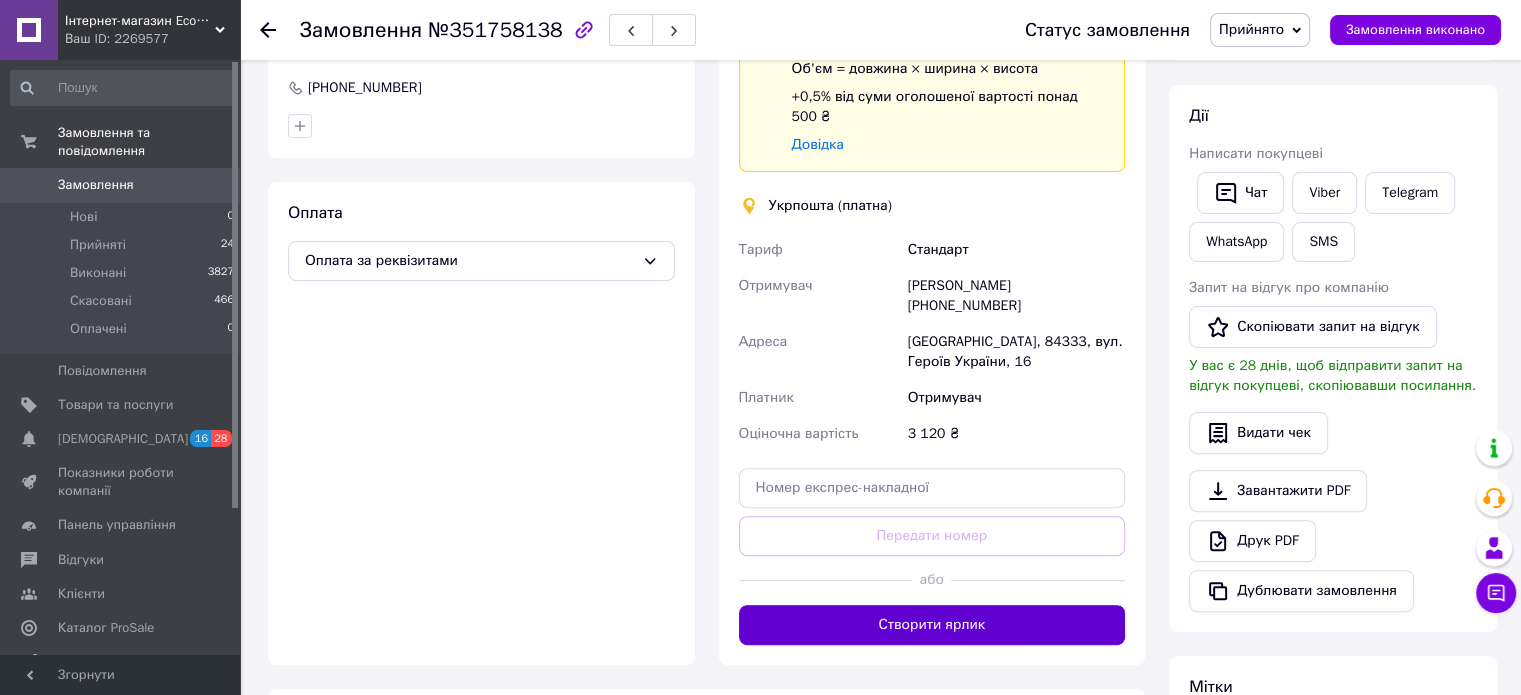 click on "Створити ярлик" at bounding box center (932, 625) 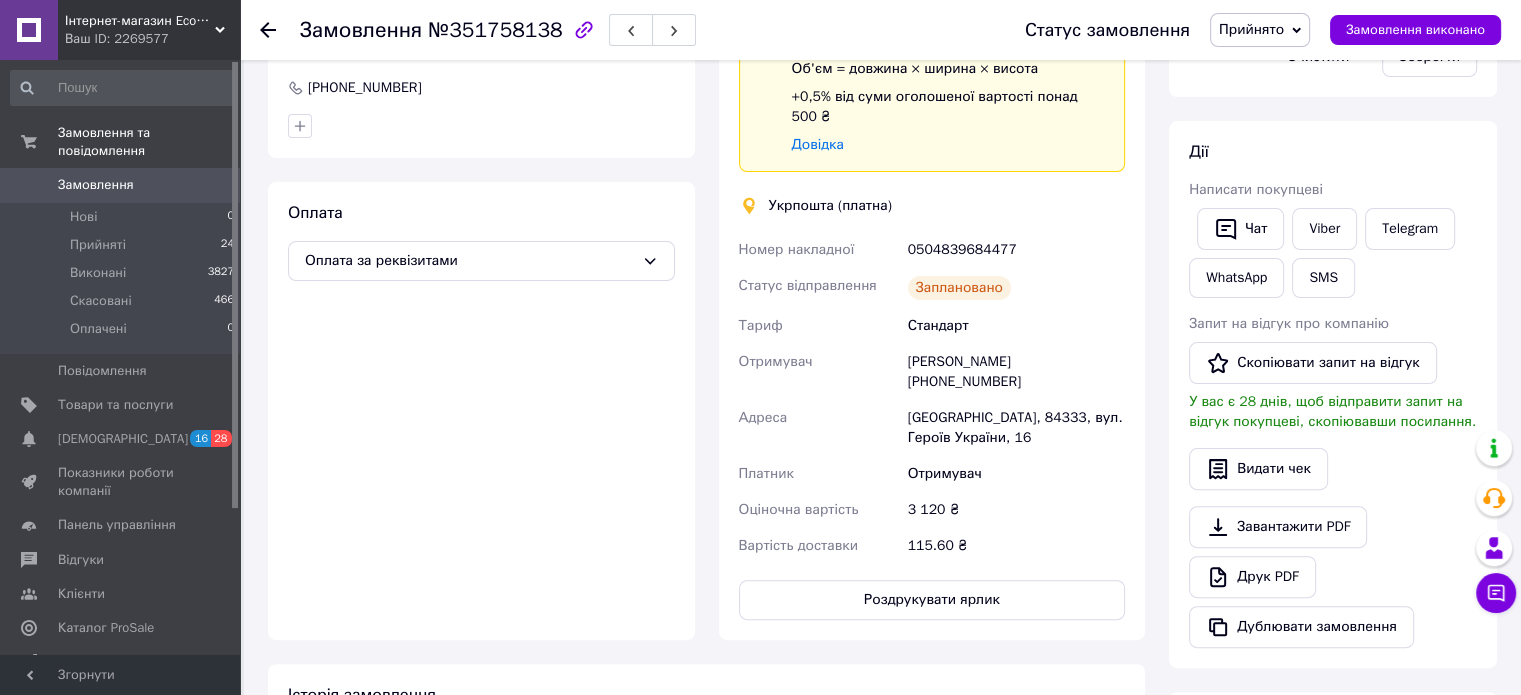 click on "0504839684477" at bounding box center [1016, 250] 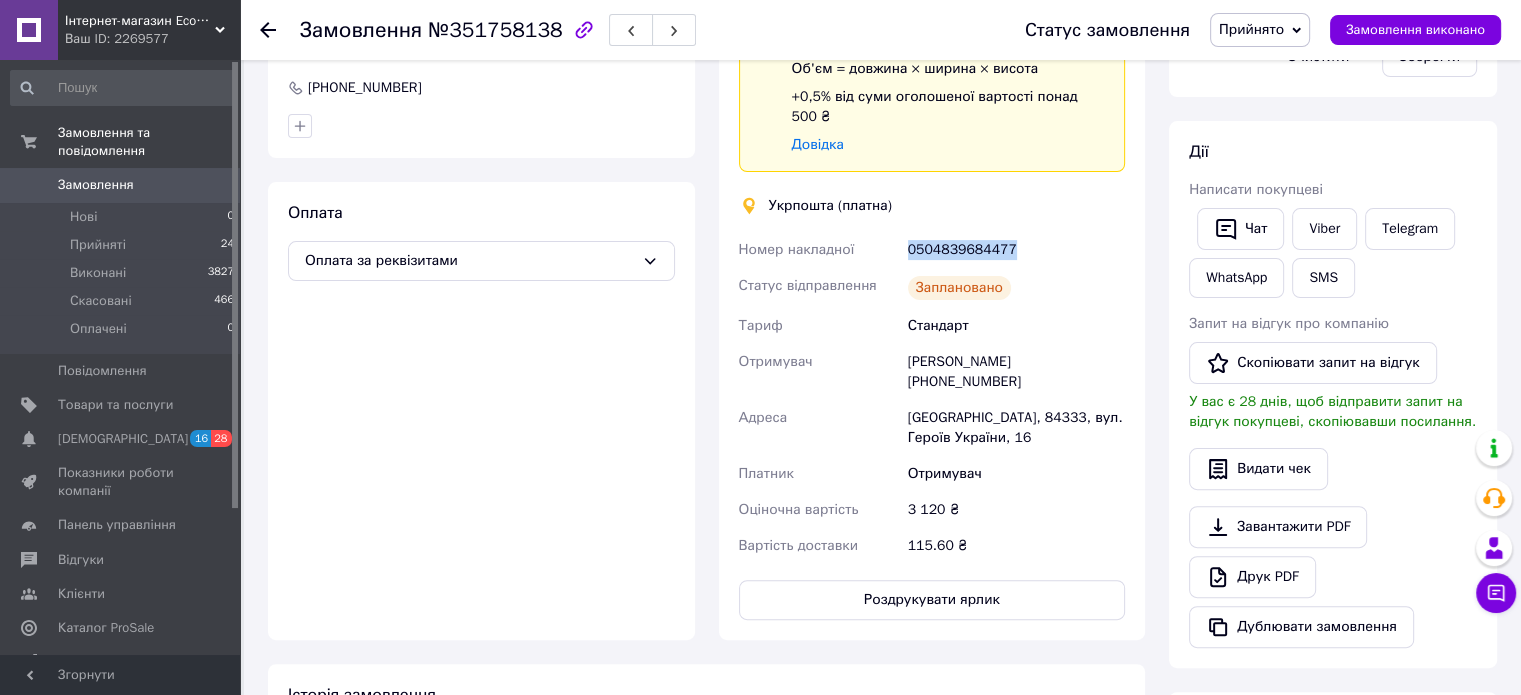 click on "0504839684477" at bounding box center (1016, 250) 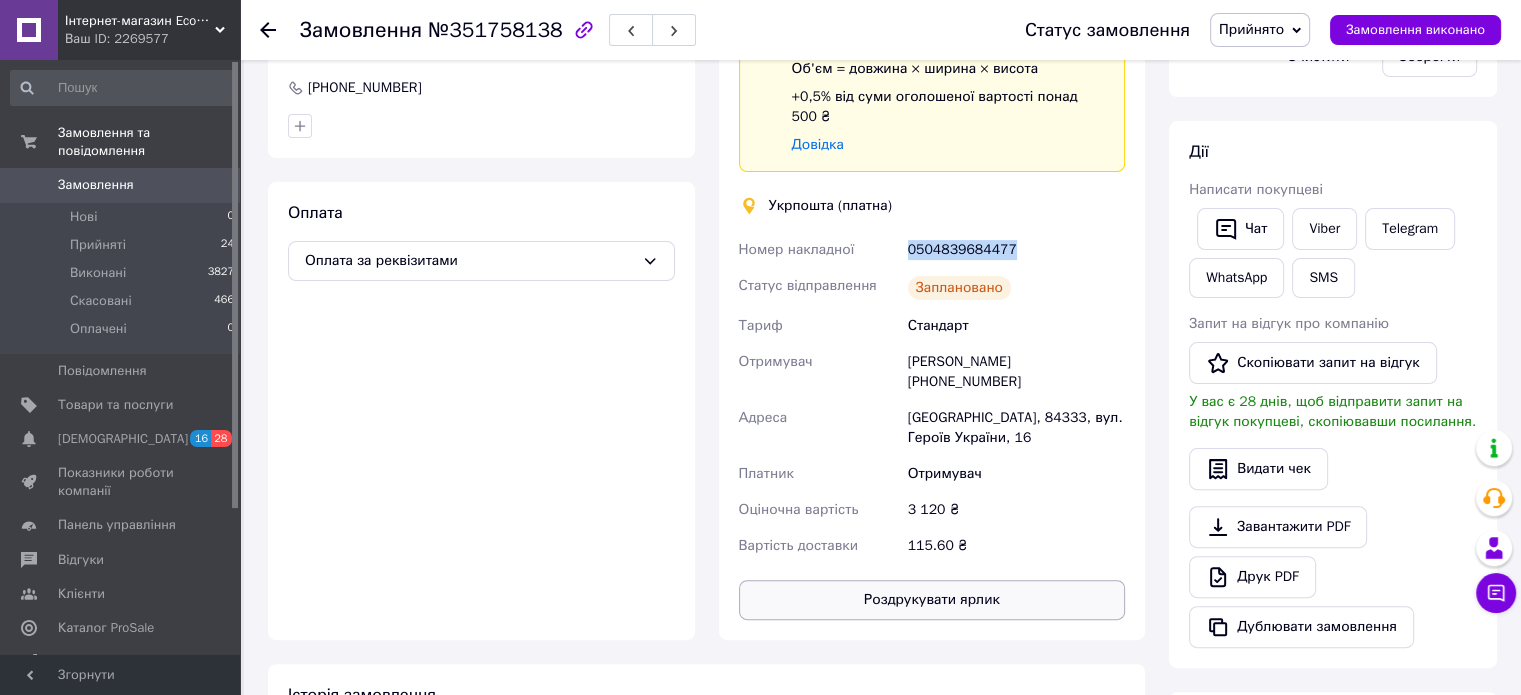 click on "Роздрукувати ярлик" at bounding box center [932, 600] 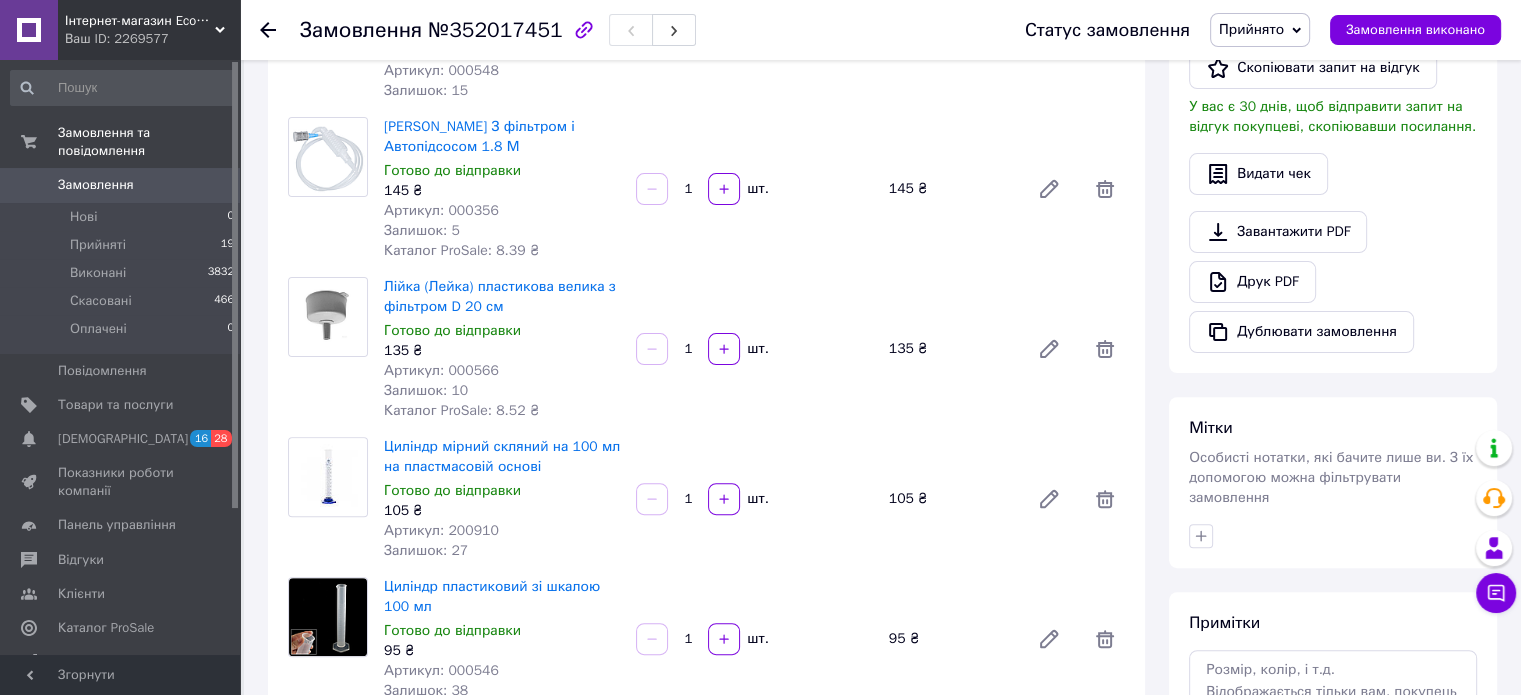 scroll, scrollTop: 0, scrollLeft: 0, axis: both 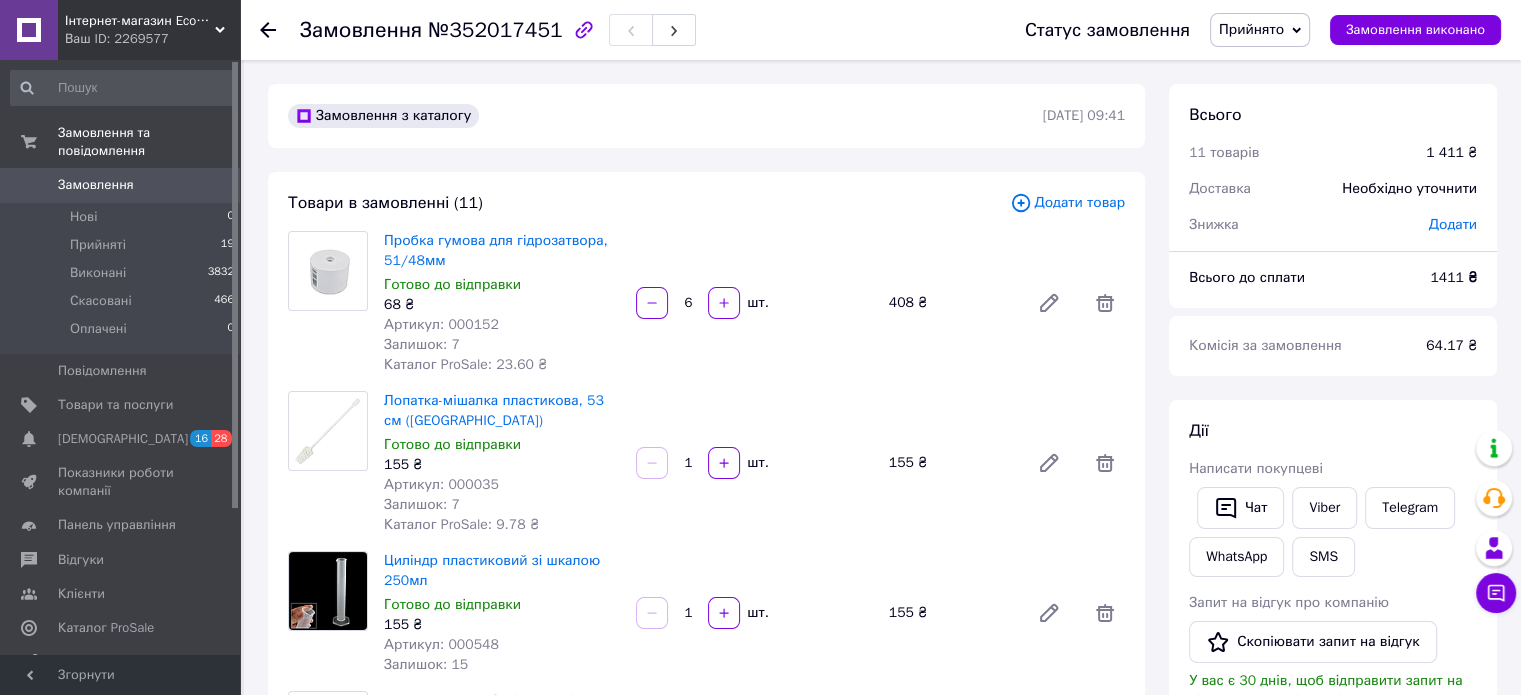 click on "Прийнято" at bounding box center [1260, 30] 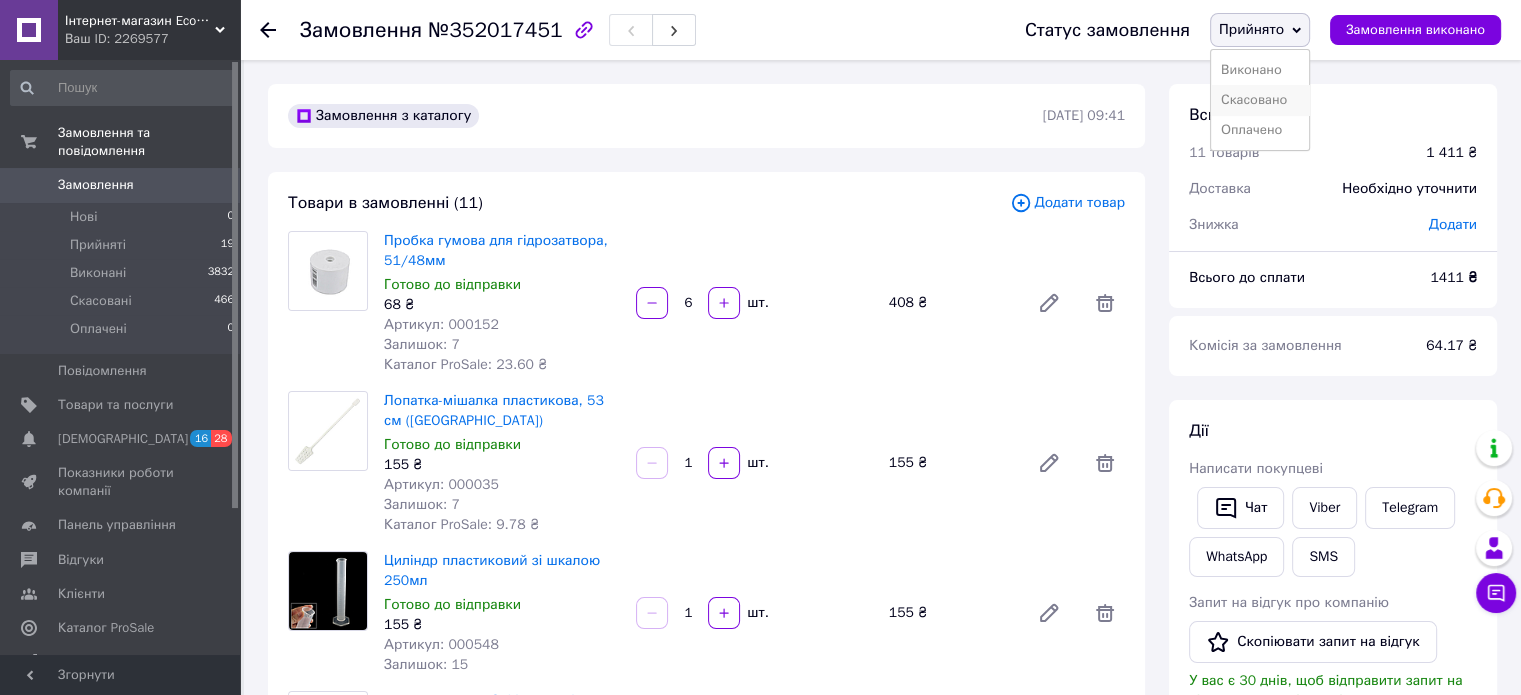 click on "Скасовано" at bounding box center [1260, 100] 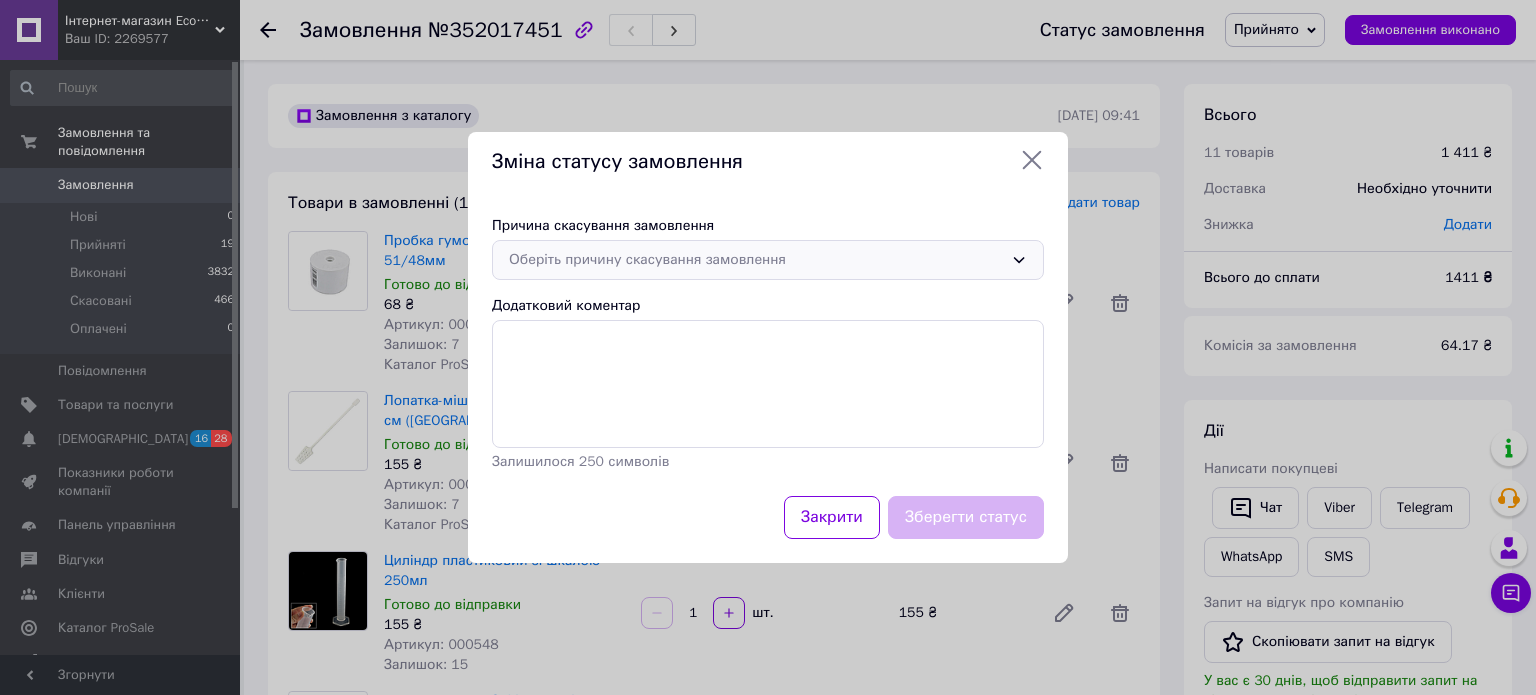 click on "Оберіть причину скасування замовлення" at bounding box center (768, 260) 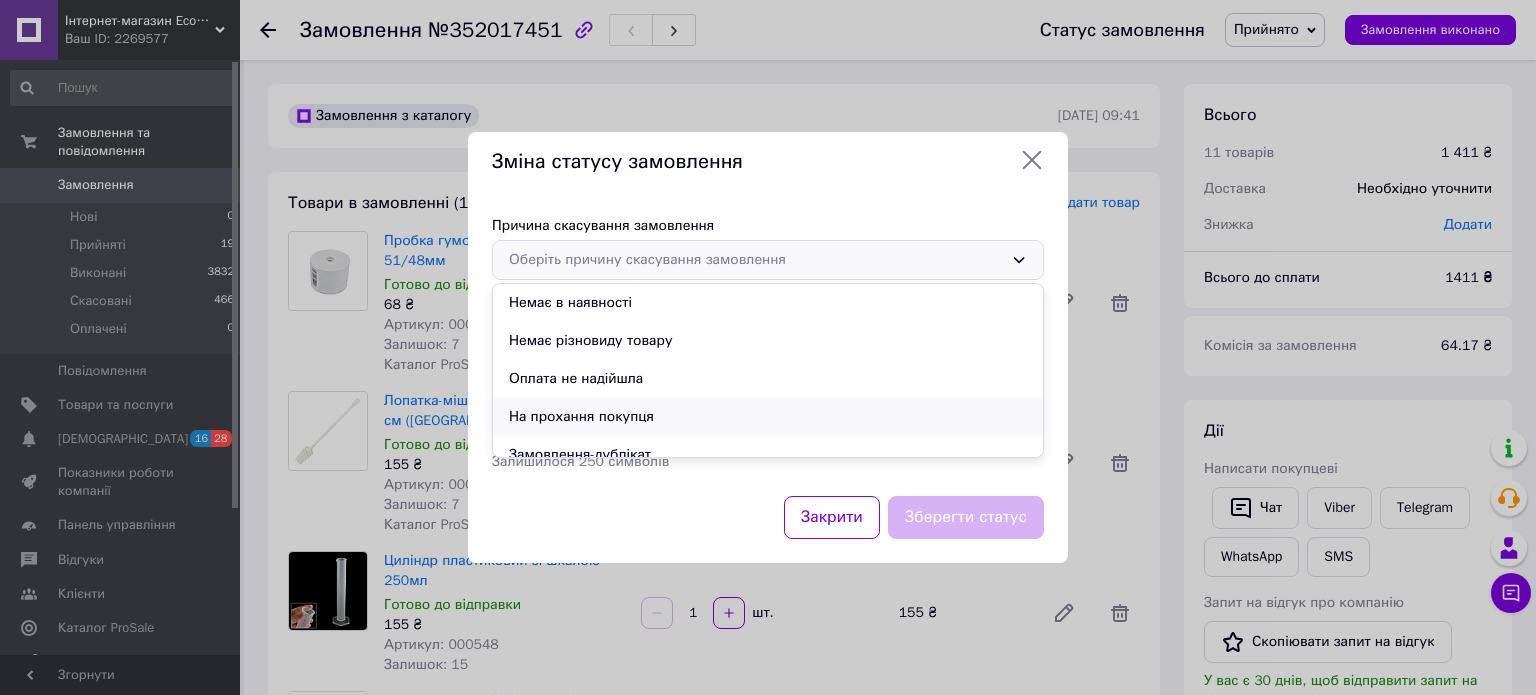 click on "На прохання покупця" at bounding box center (768, 417) 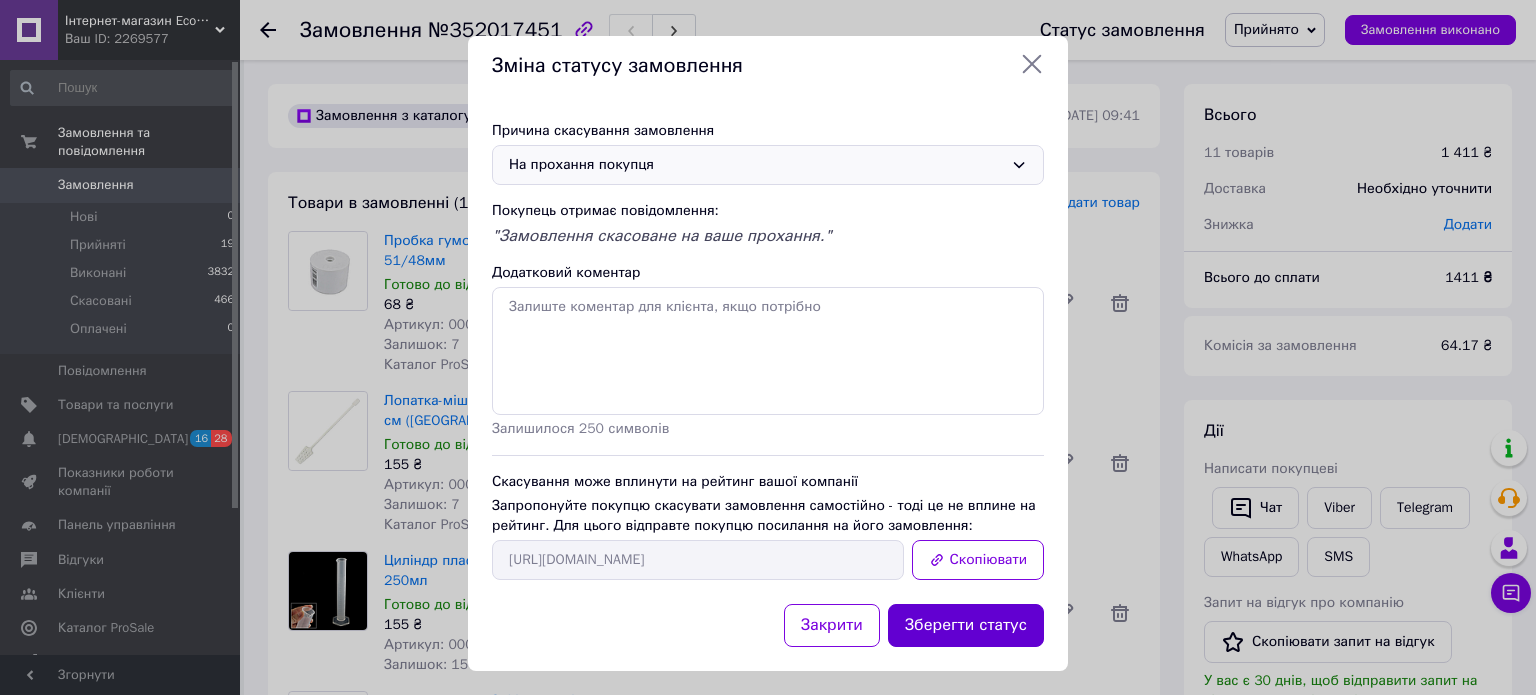 click on "Зберегти статус" at bounding box center [966, 625] 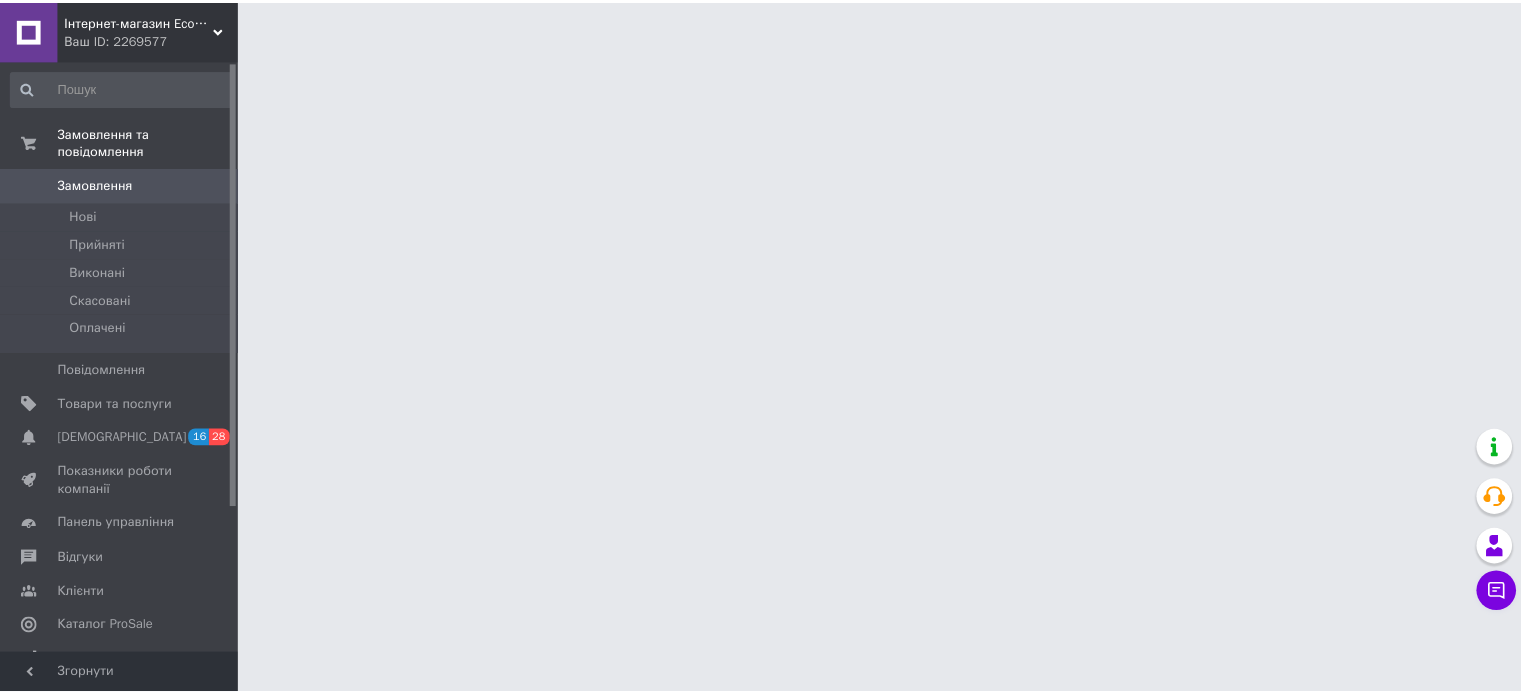 scroll, scrollTop: 0, scrollLeft: 0, axis: both 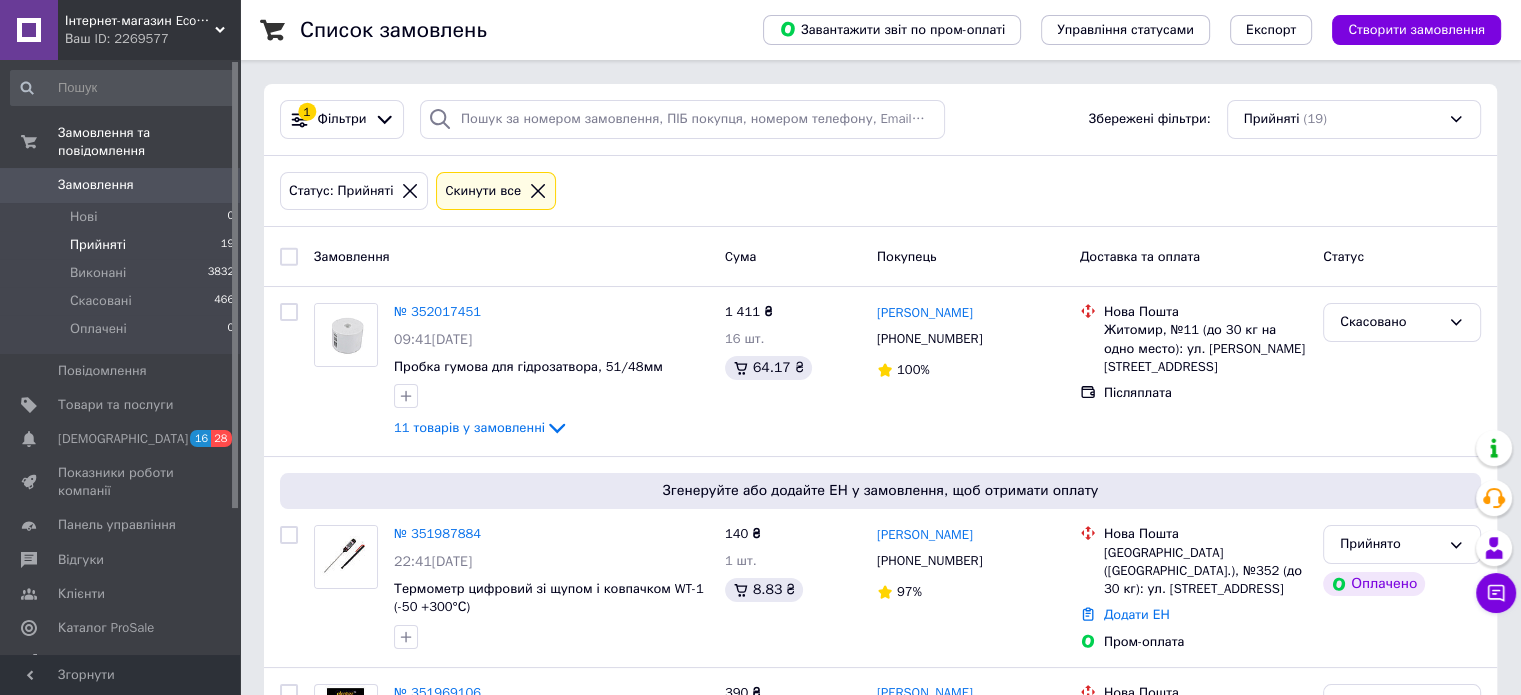 click 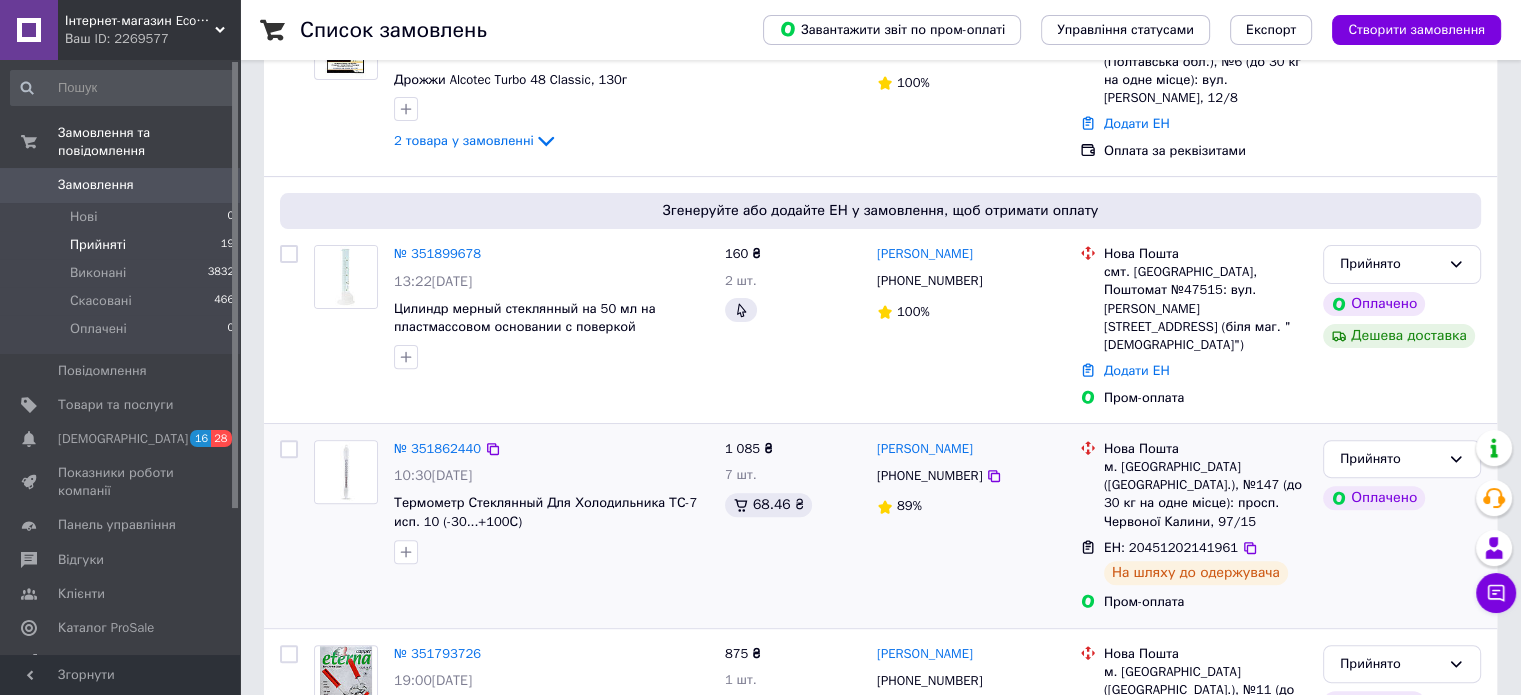 scroll, scrollTop: 600, scrollLeft: 0, axis: vertical 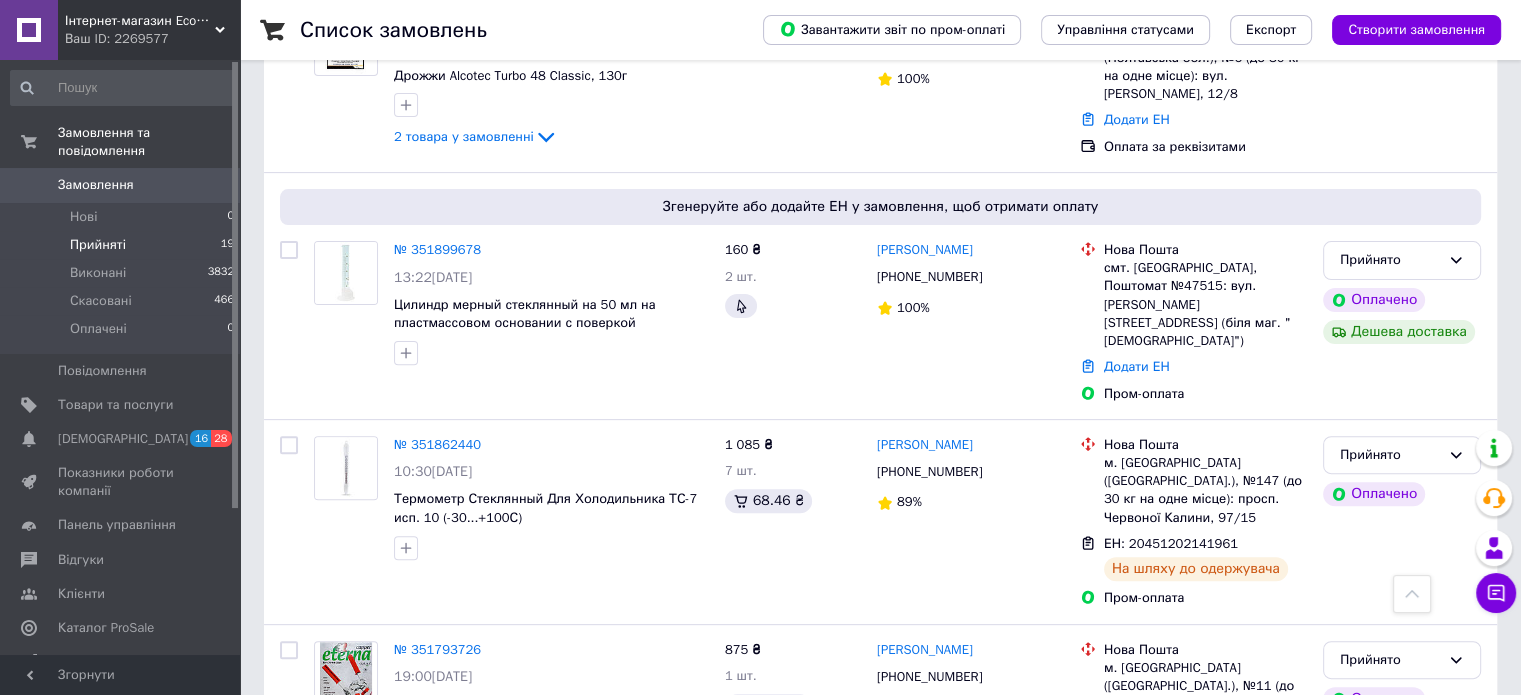 click on "Прийняті" at bounding box center [98, 245] 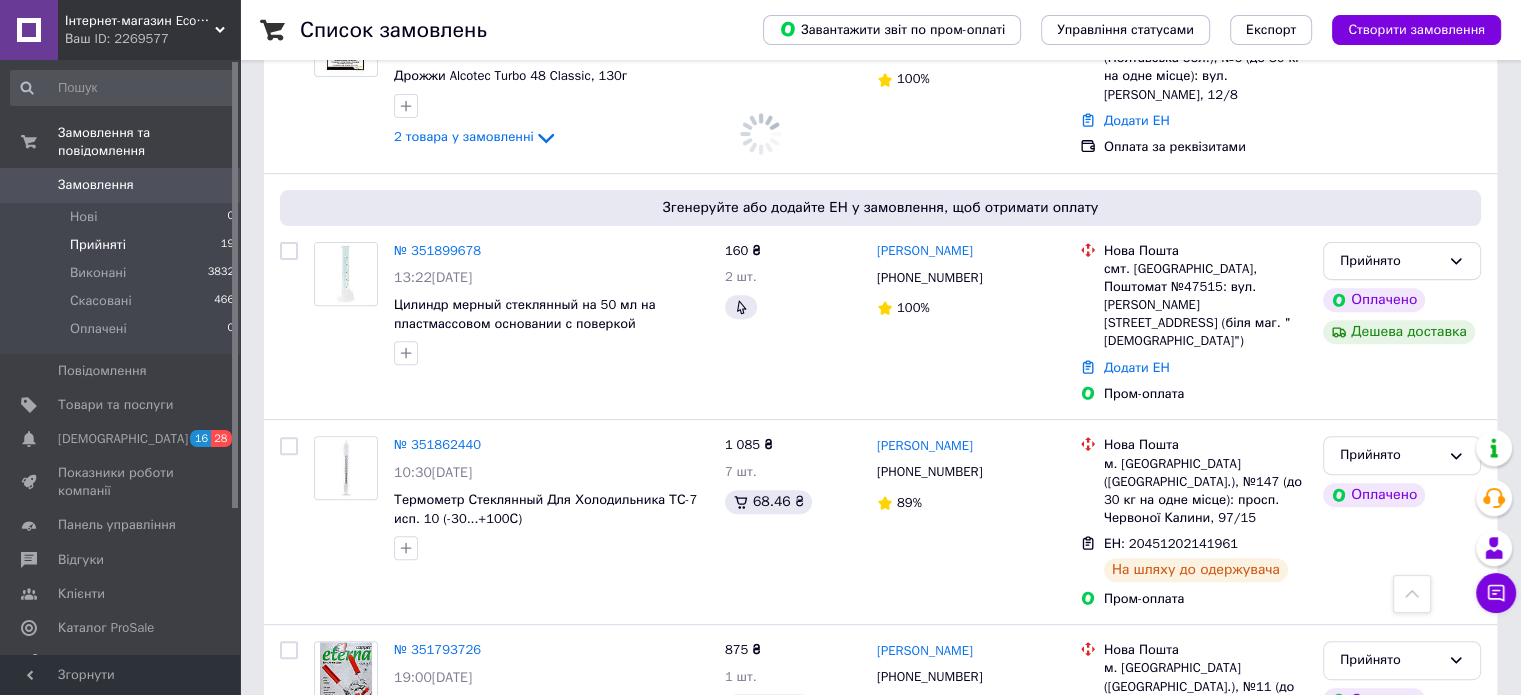 scroll, scrollTop: 0, scrollLeft: 0, axis: both 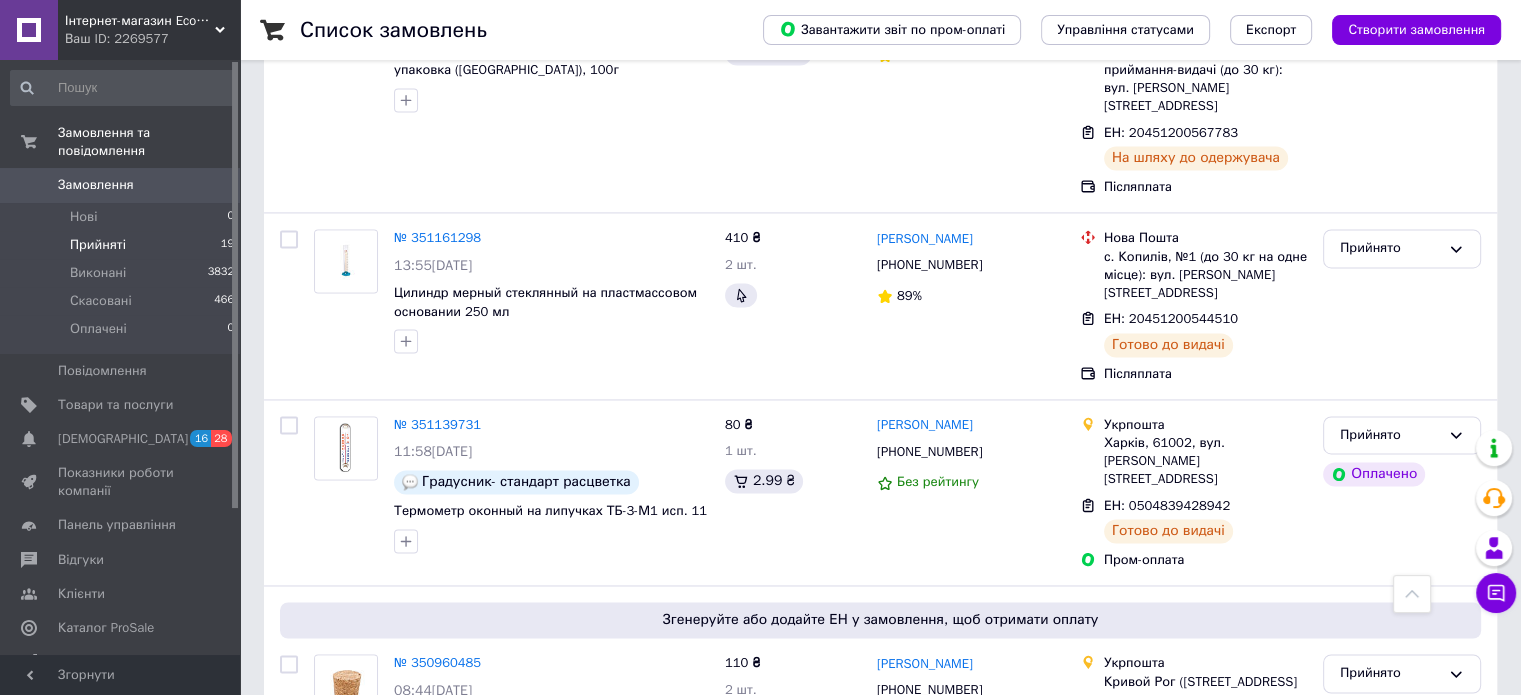 click on "№ 350480816" at bounding box center (437, 801) 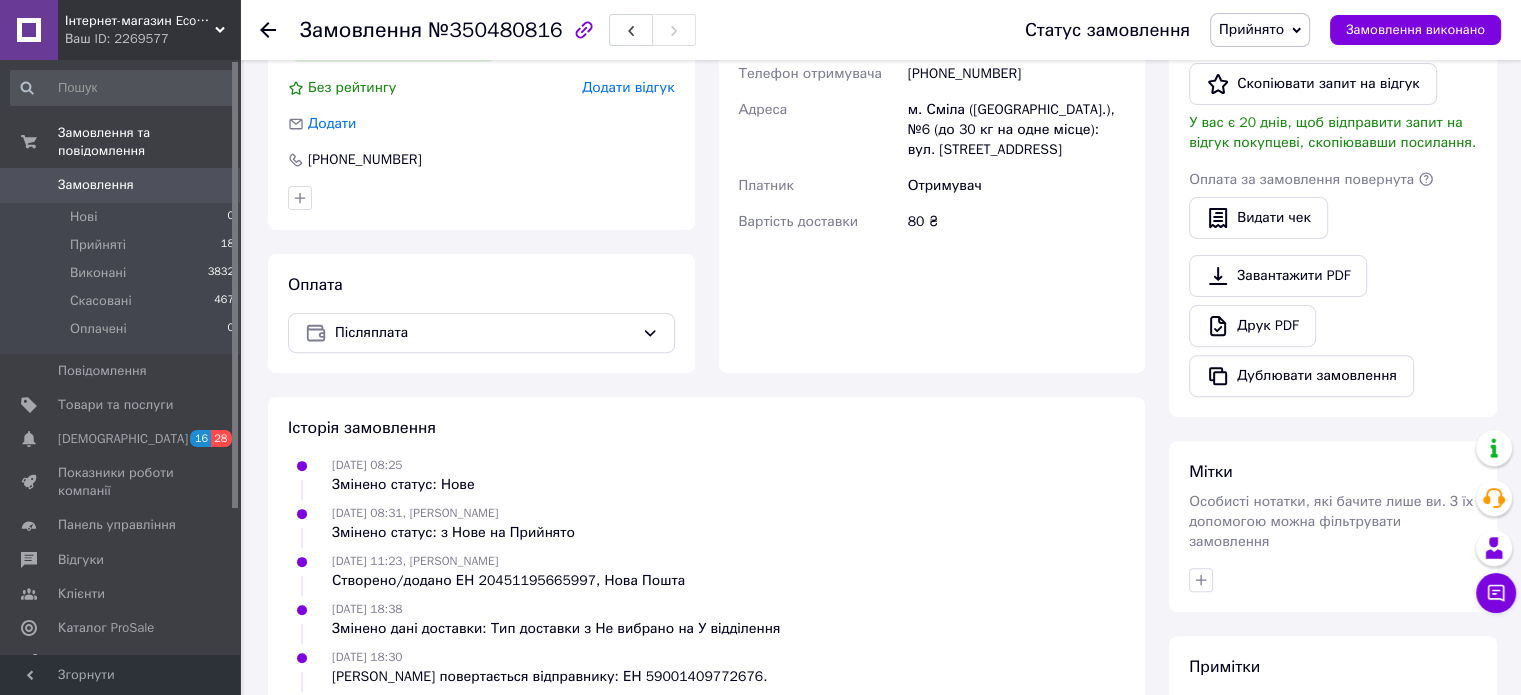 scroll, scrollTop: 322, scrollLeft: 0, axis: vertical 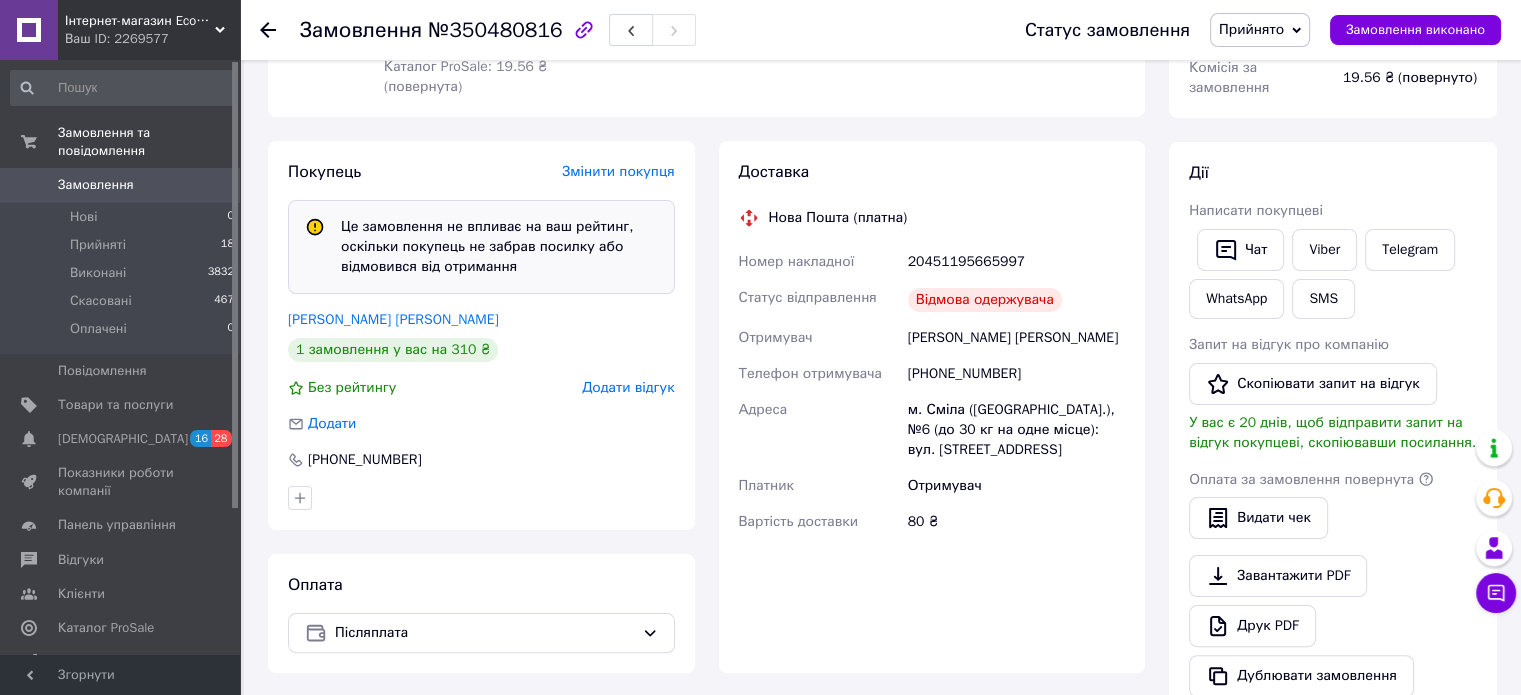 click on "Відмова одержувача" at bounding box center (1016, 300) 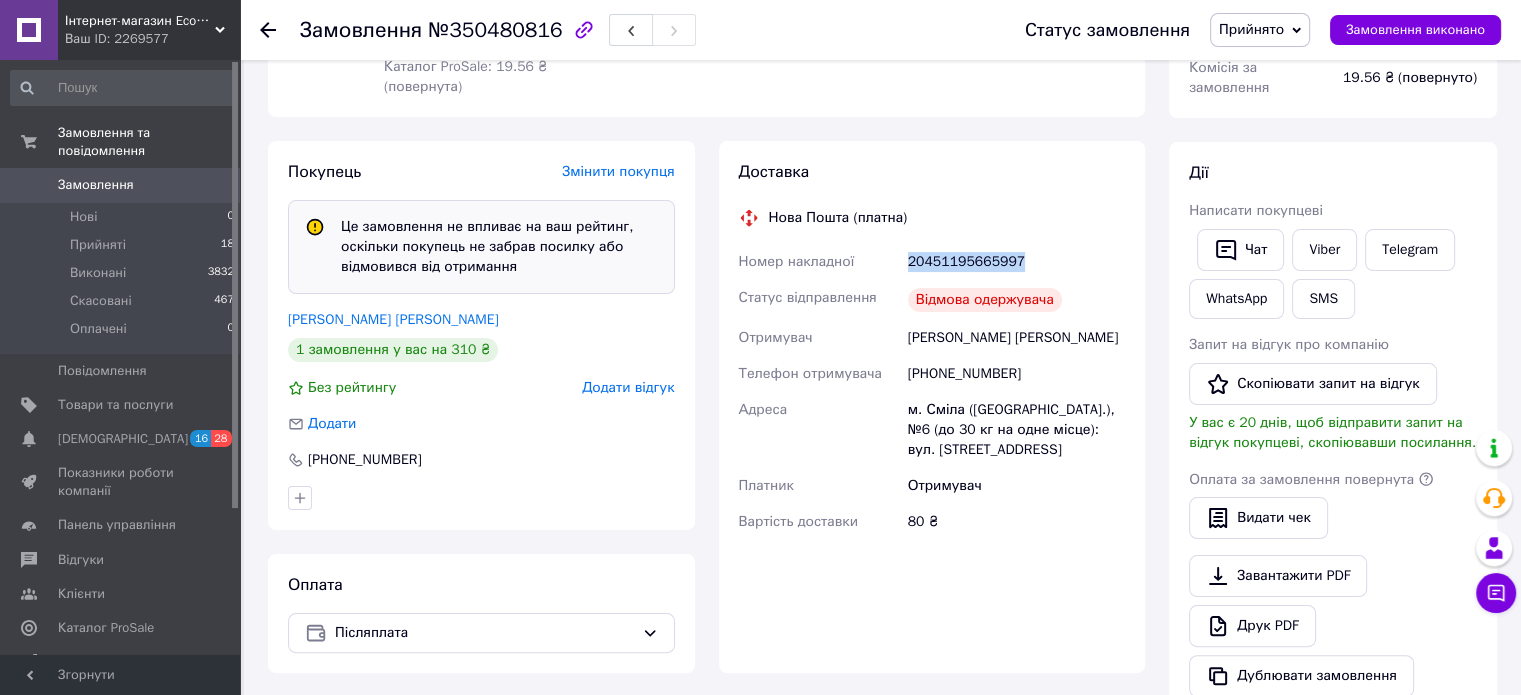 click on "20451195665997" at bounding box center (1016, 262) 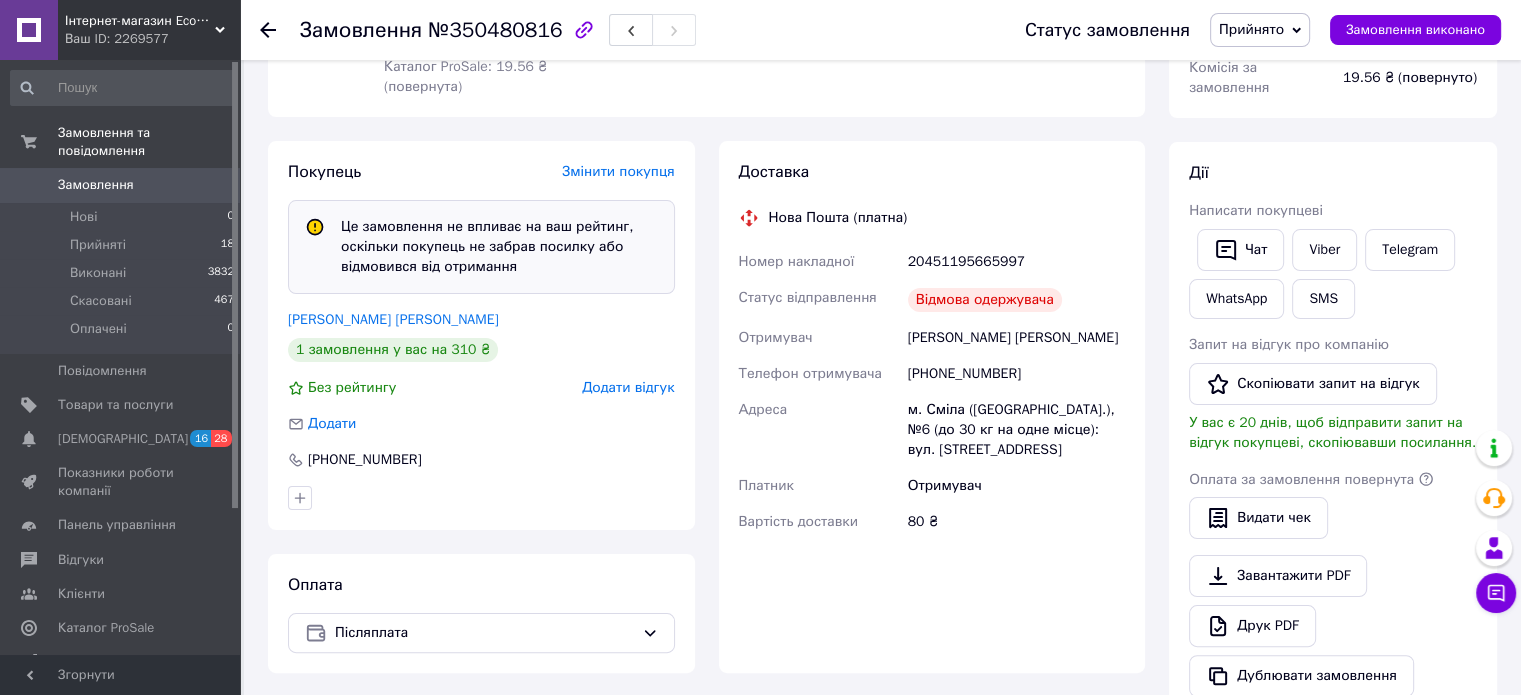 click on "Гумененко Вадим" at bounding box center [1016, 338] 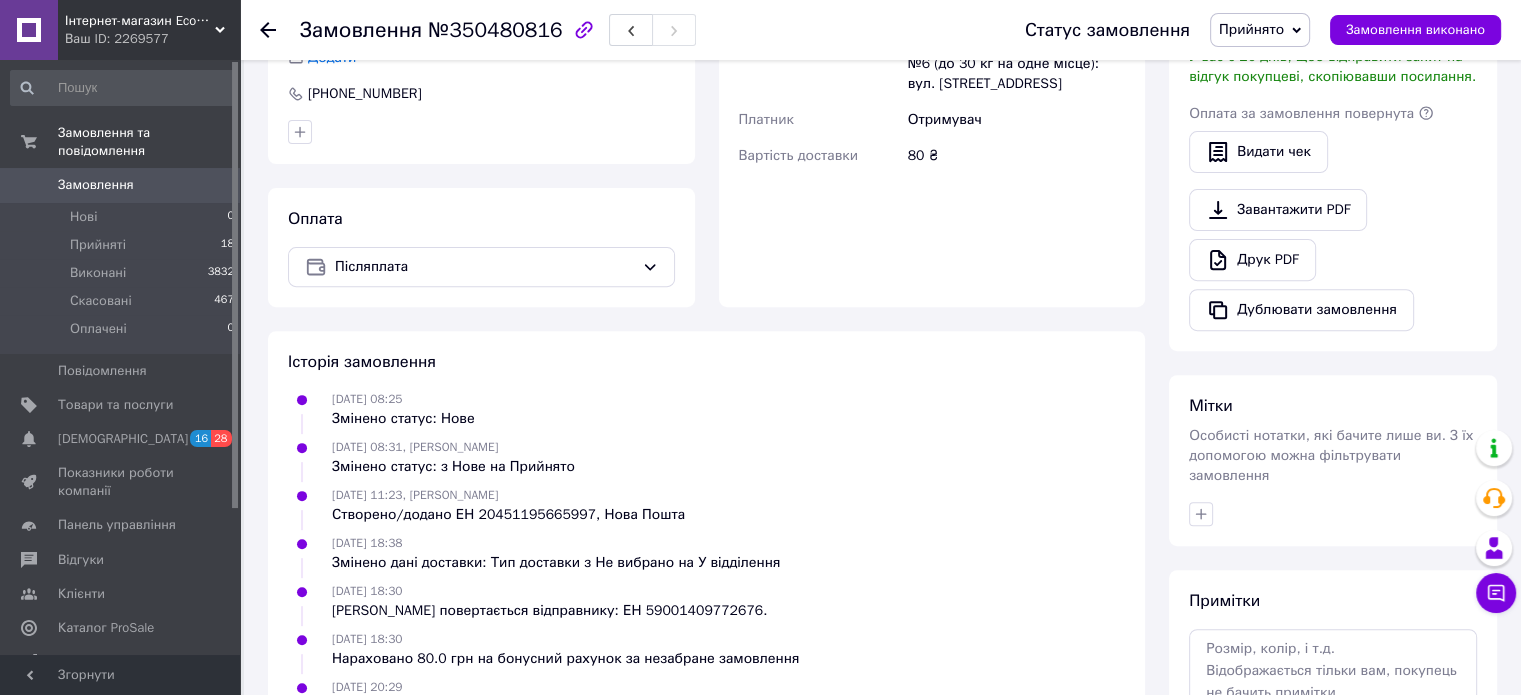 scroll, scrollTop: 722, scrollLeft: 0, axis: vertical 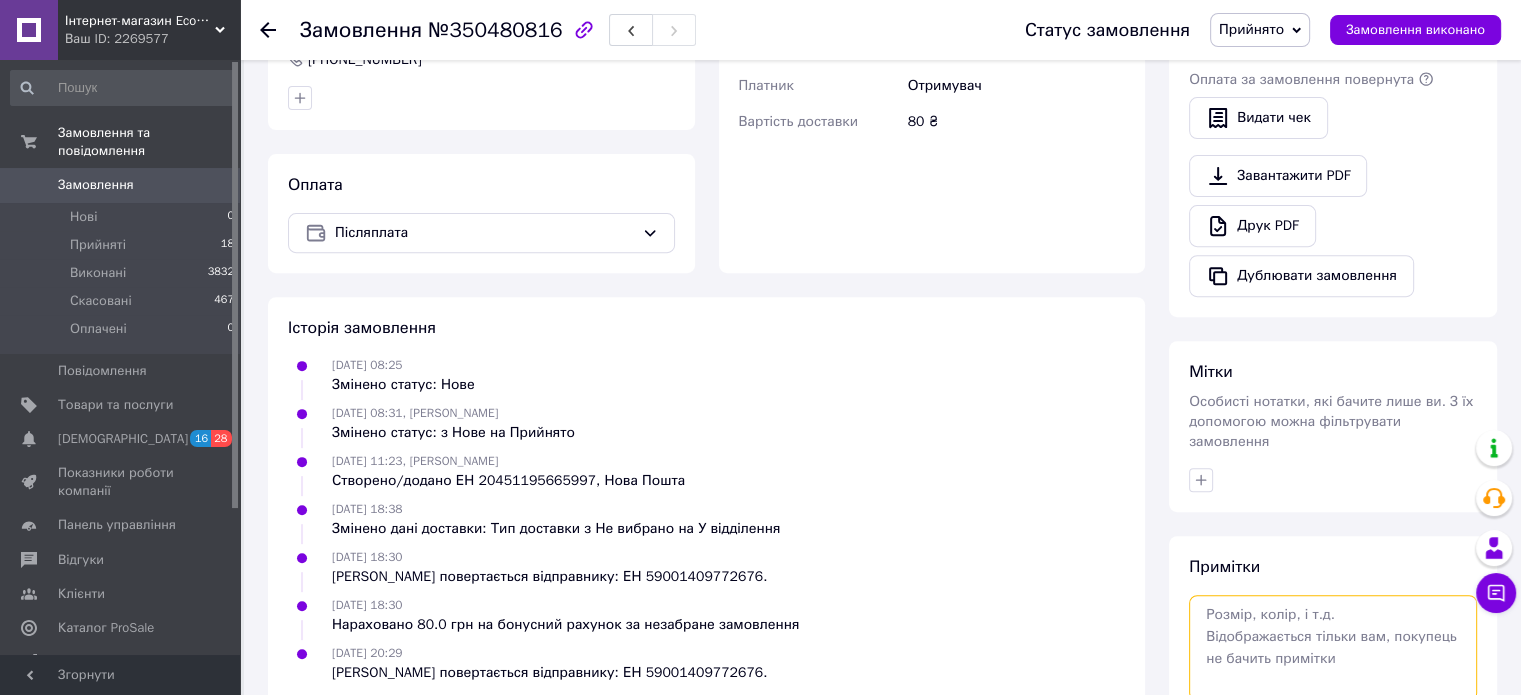 click at bounding box center (1333, 648) 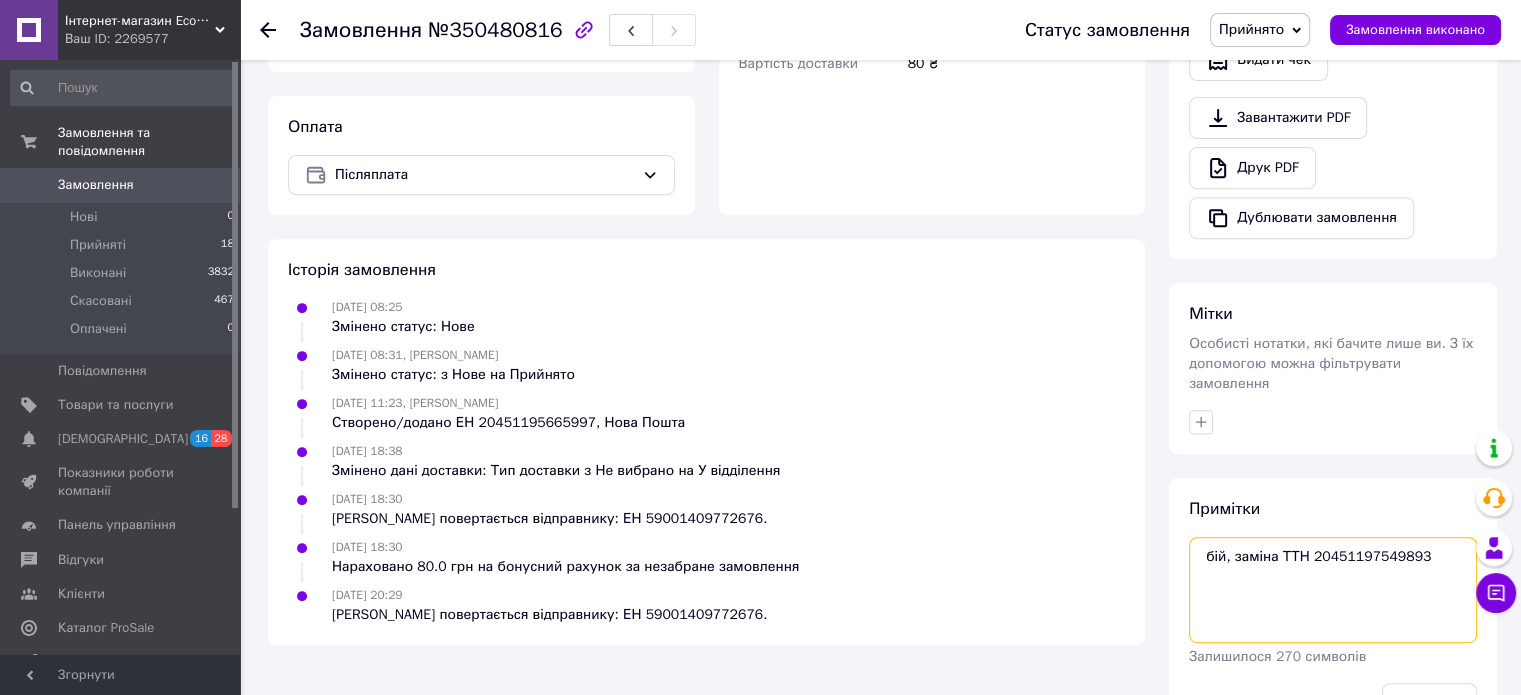 scroll, scrollTop: 831, scrollLeft: 0, axis: vertical 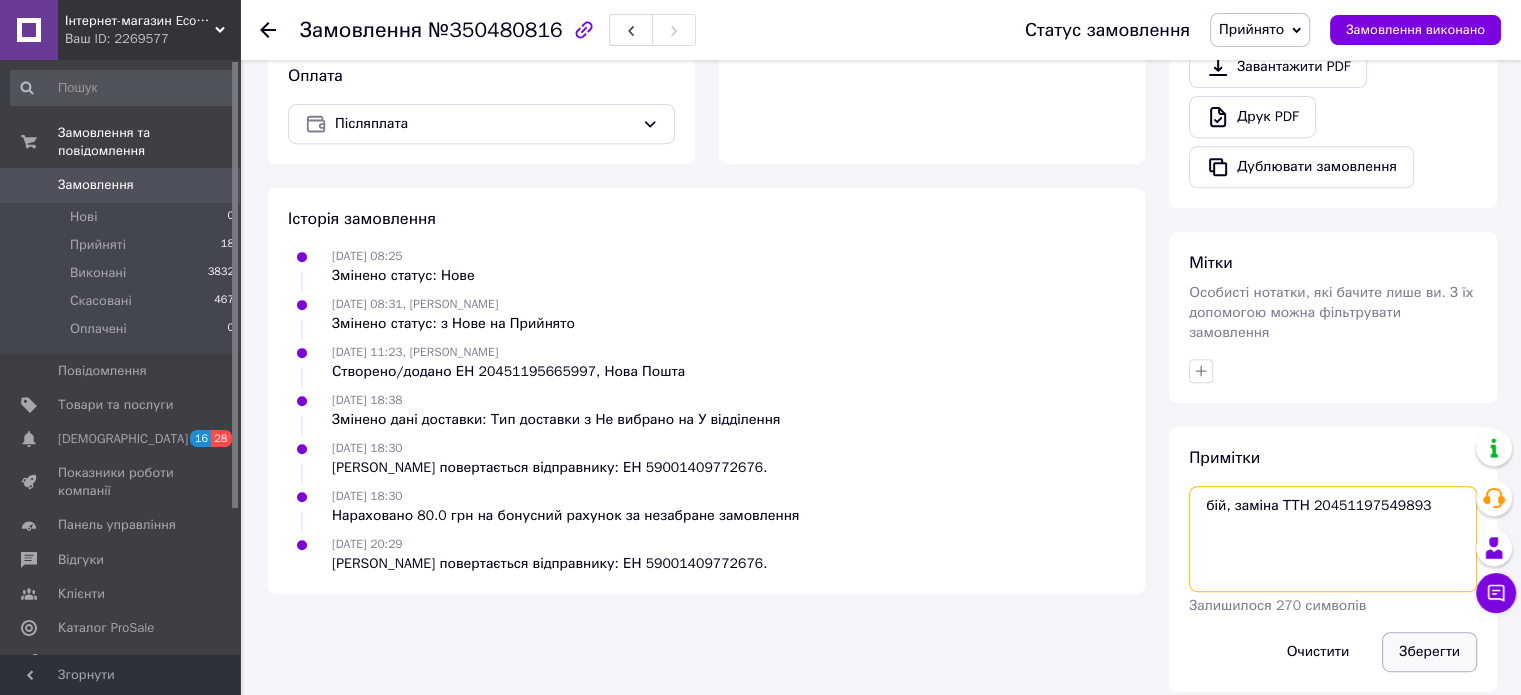 type on "бій, заміна ТТН 20451197549893" 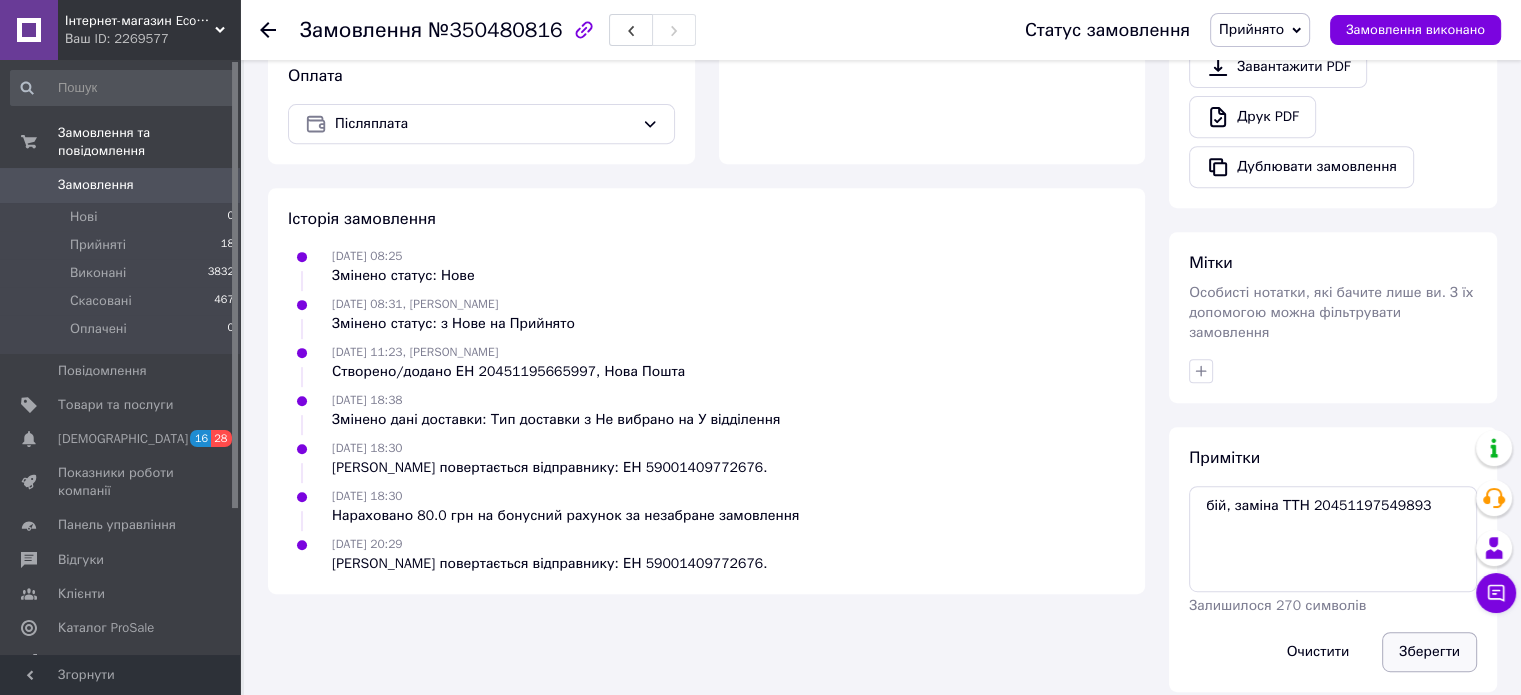 click on "Зберегти" at bounding box center [1429, 652] 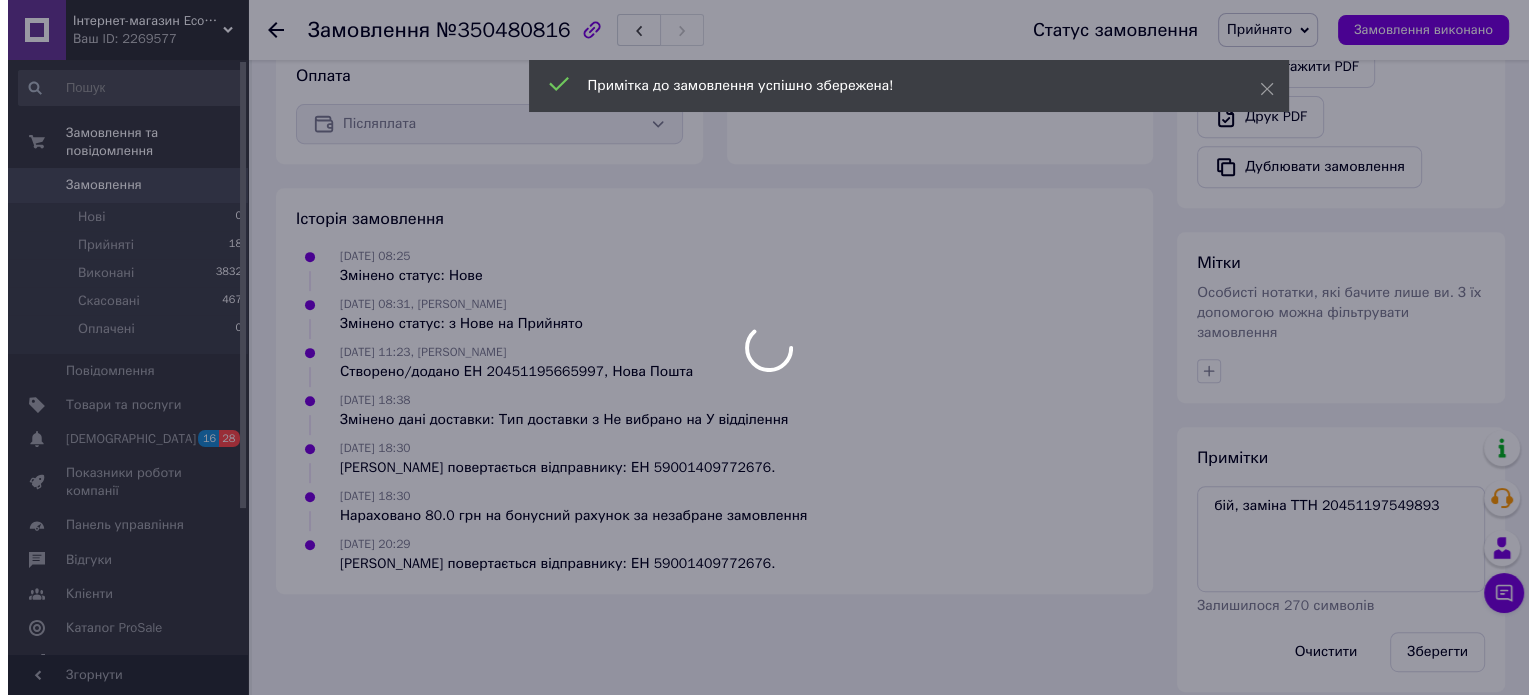 scroll, scrollTop: 787, scrollLeft: 0, axis: vertical 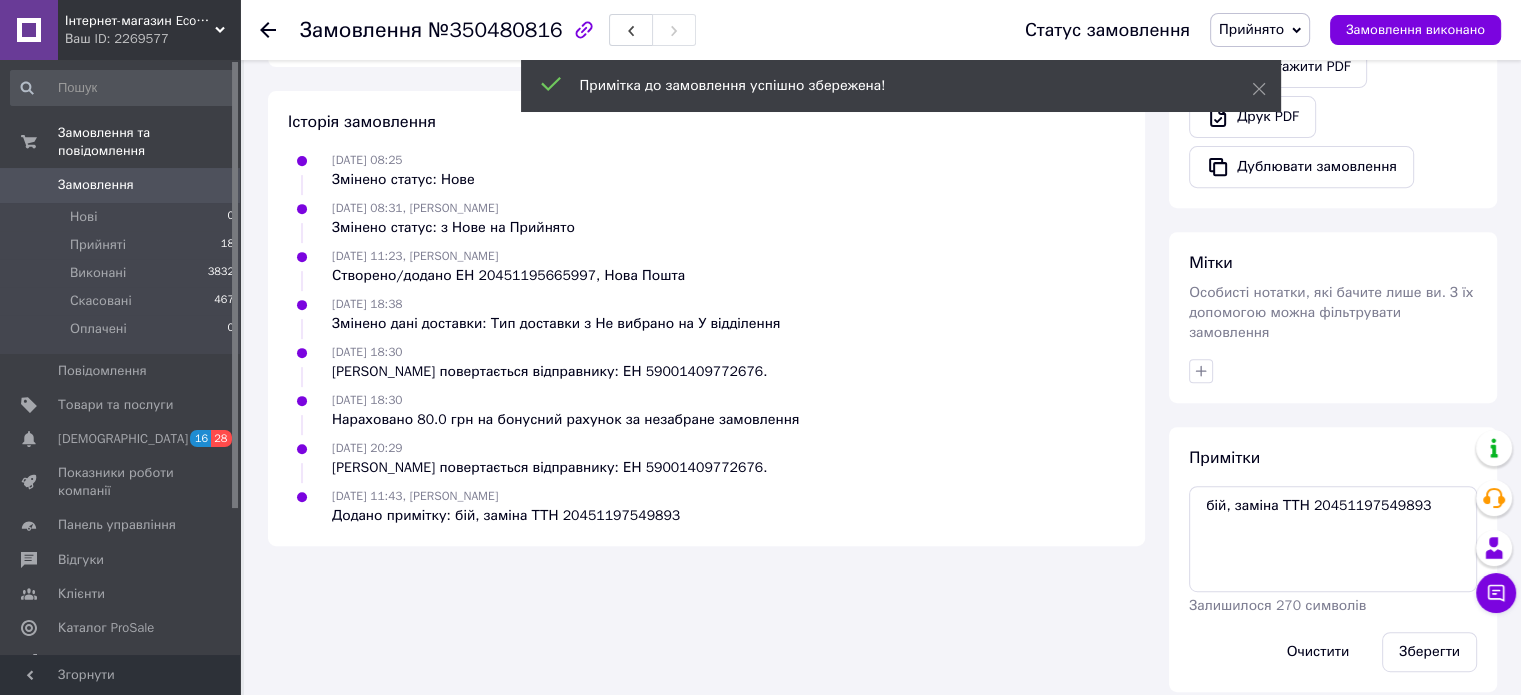 click 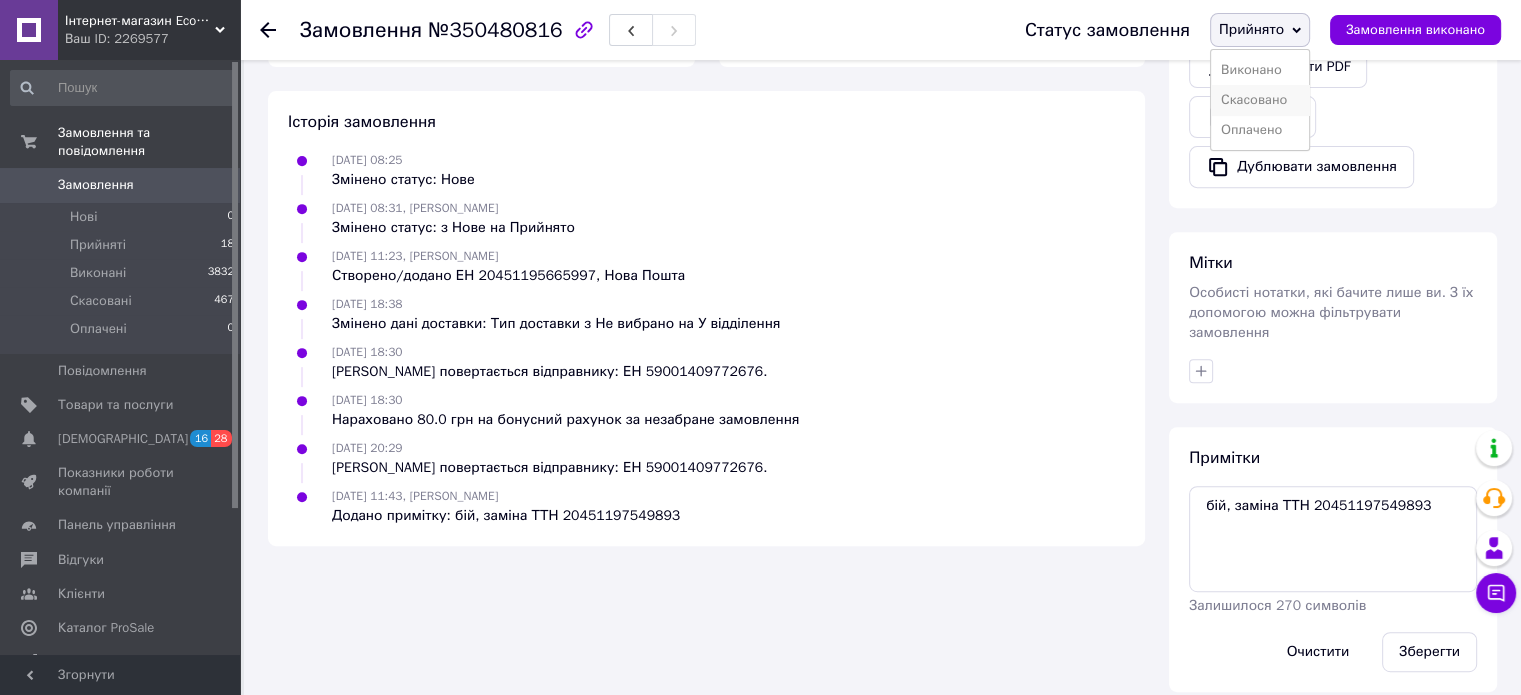 click on "Скасовано" at bounding box center [1260, 100] 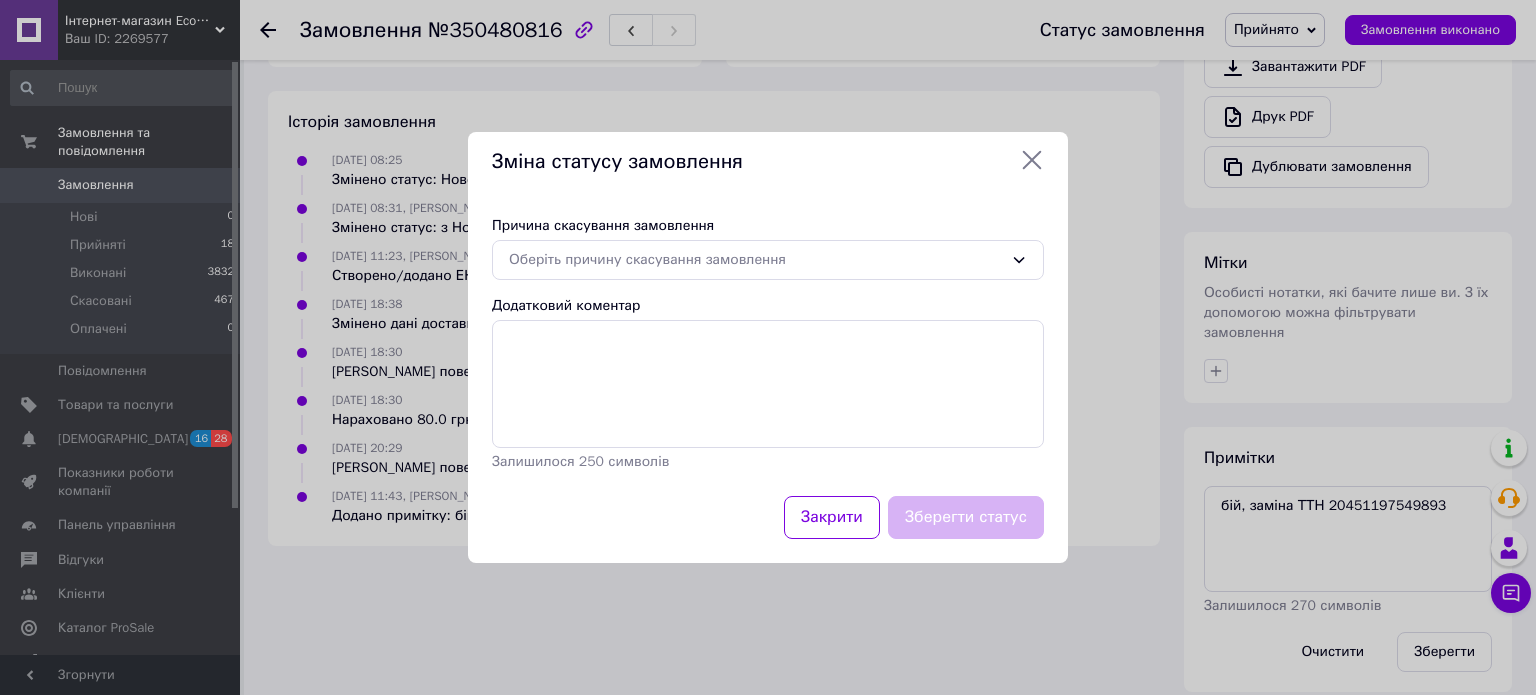 click on "Причина скасування замовлення" at bounding box center (768, 226) 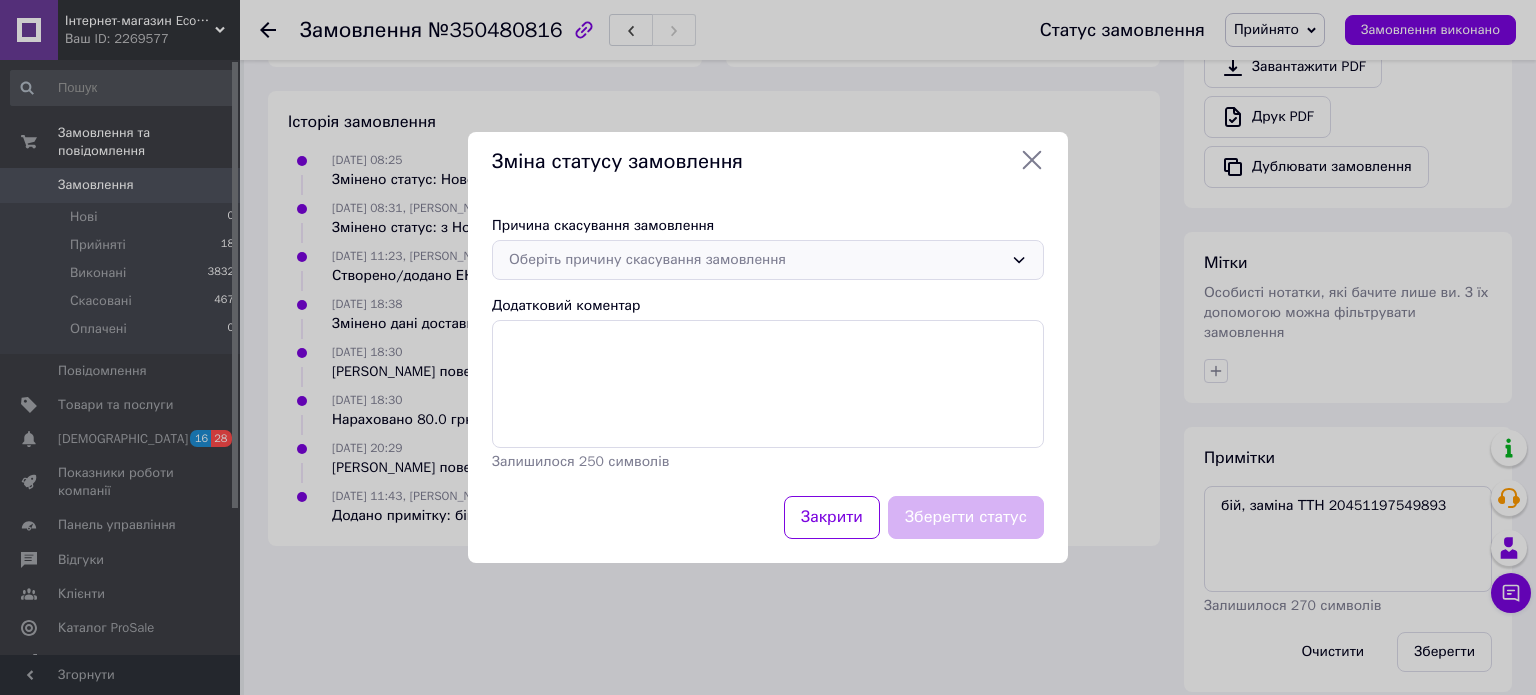 click on "Оберіть причину скасування замовлення" at bounding box center (756, 260) 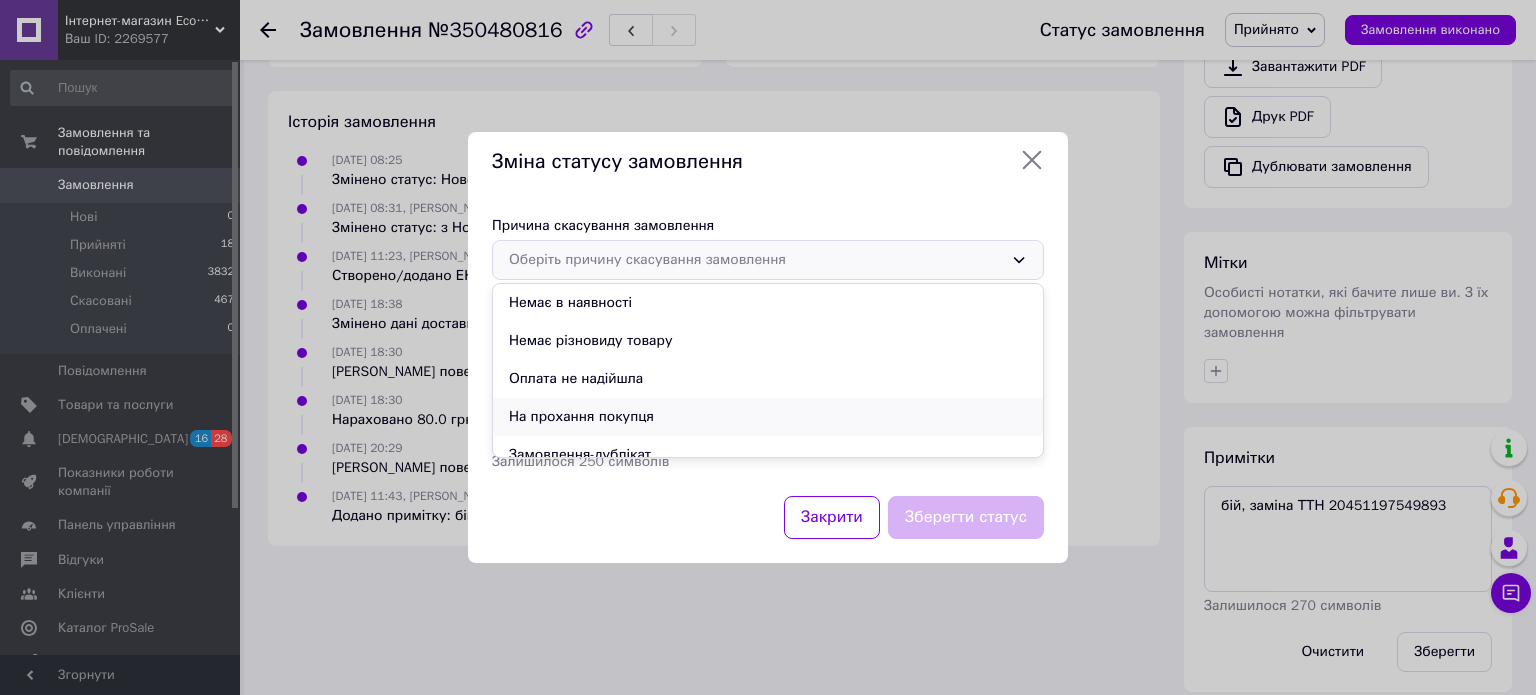 click on "На прохання покупця" at bounding box center (768, 417) 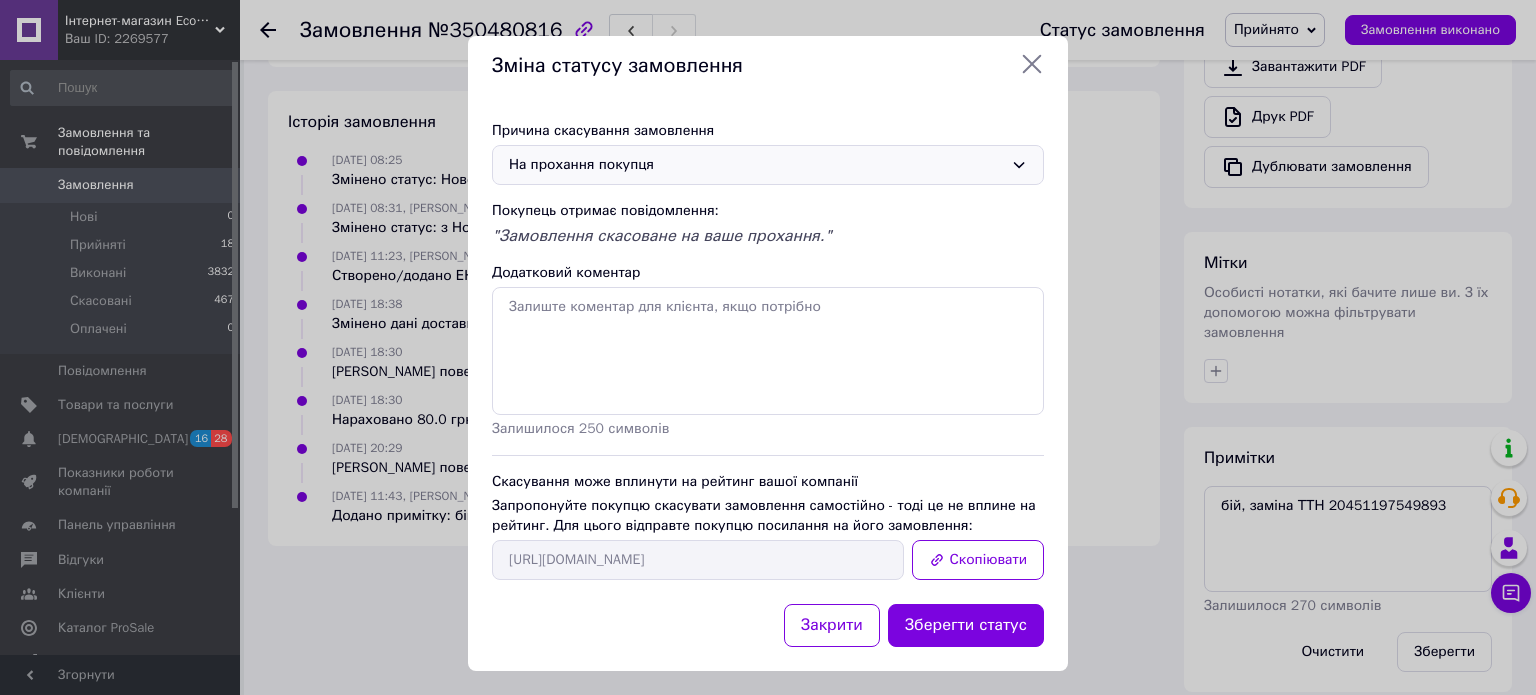 click 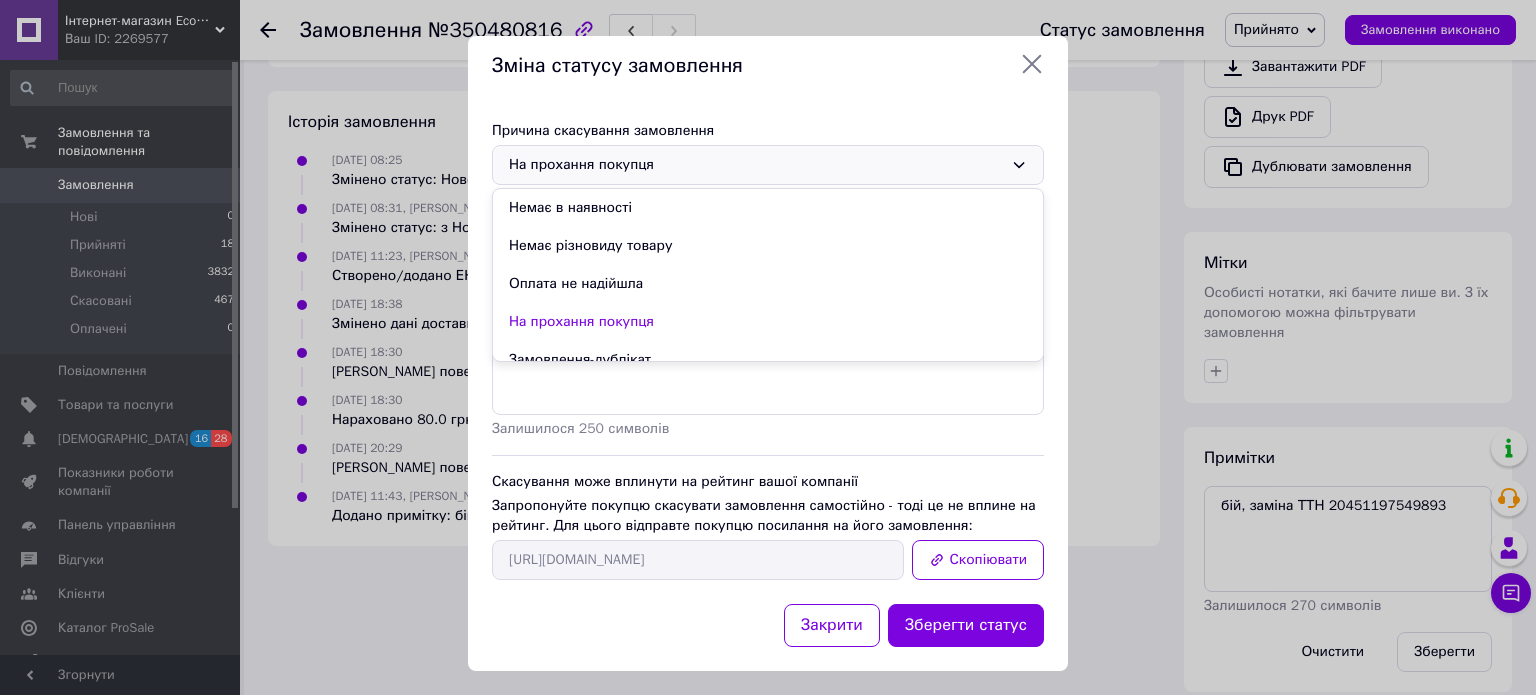 scroll, scrollTop: 94, scrollLeft: 0, axis: vertical 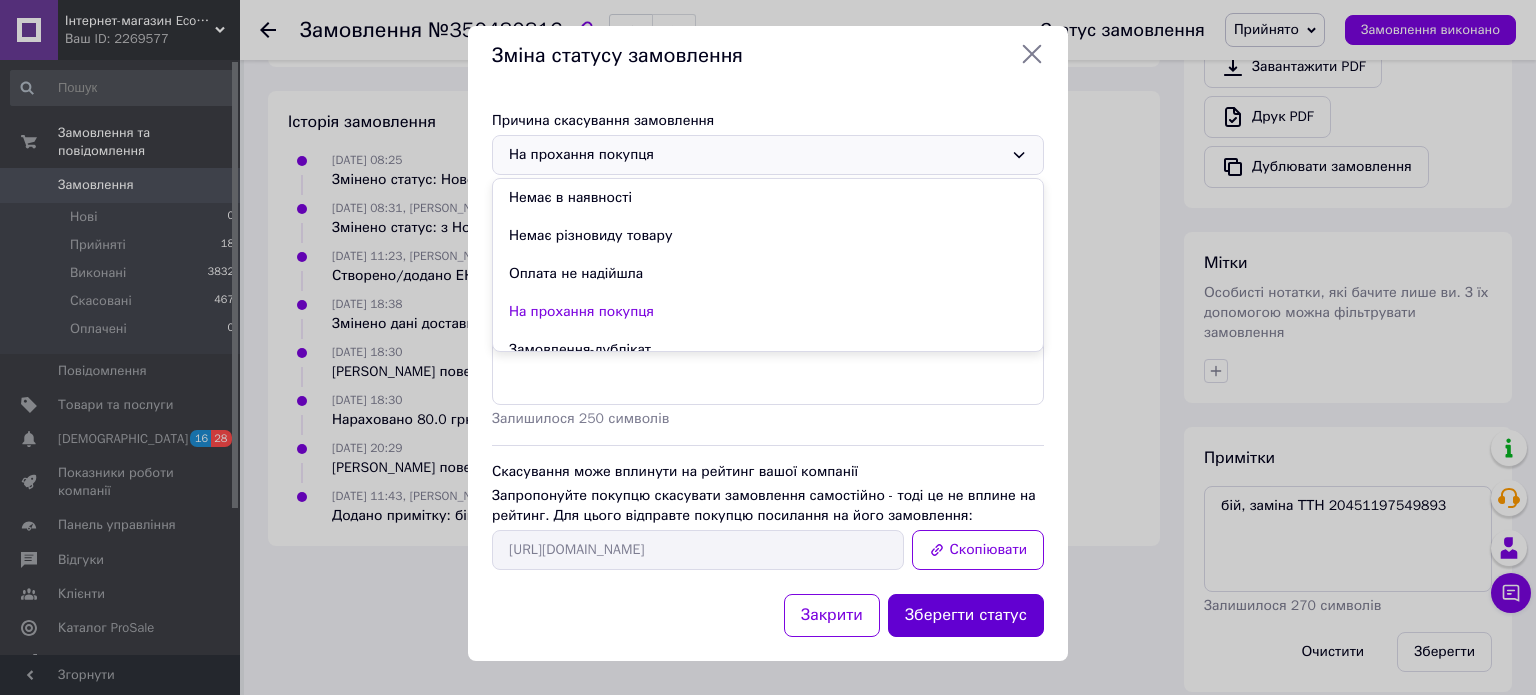 click on "Зберегти статус" at bounding box center (966, 615) 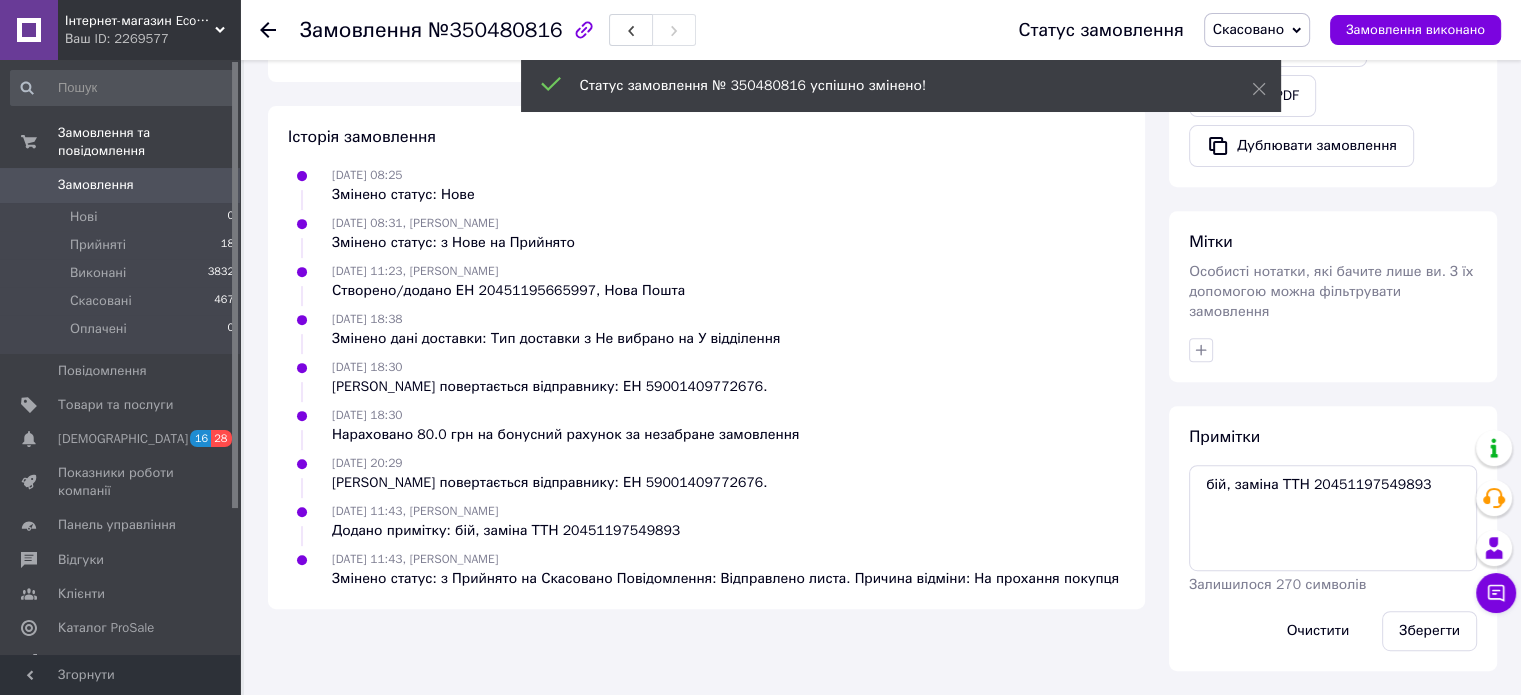 scroll, scrollTop: 751, scrollLeft: 0, axis: vertical 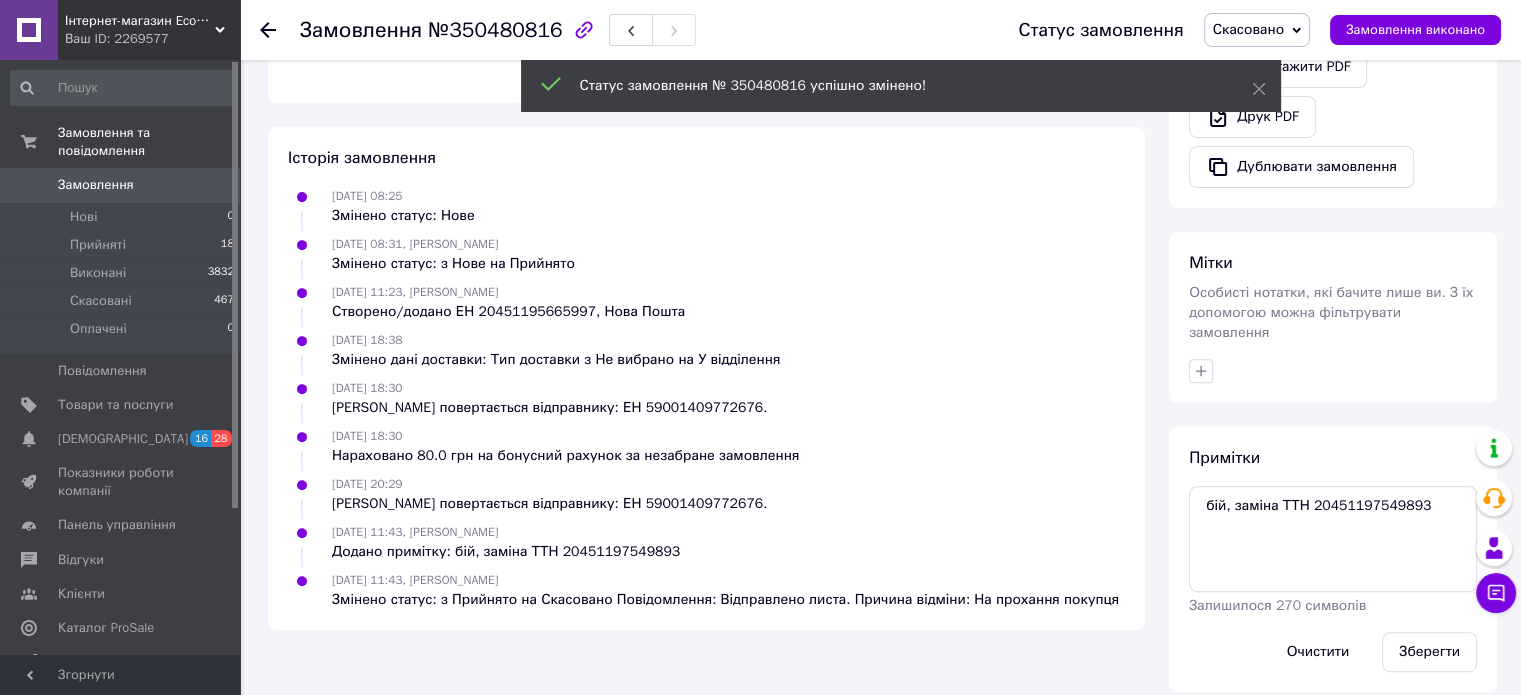 click on "Замовлення" at bounding box center [96, 185] 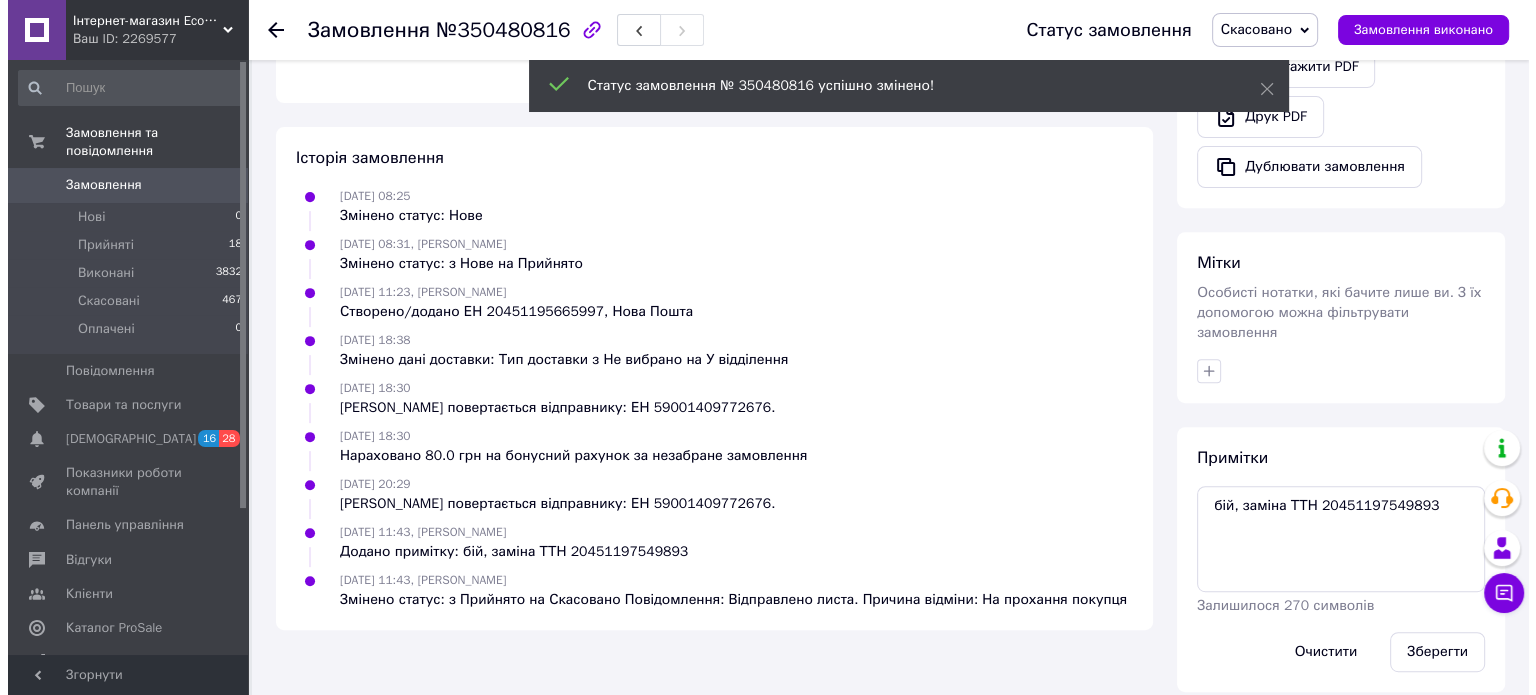 scroll, scrollTop: 0, scrollLeft: 0, axis: both 